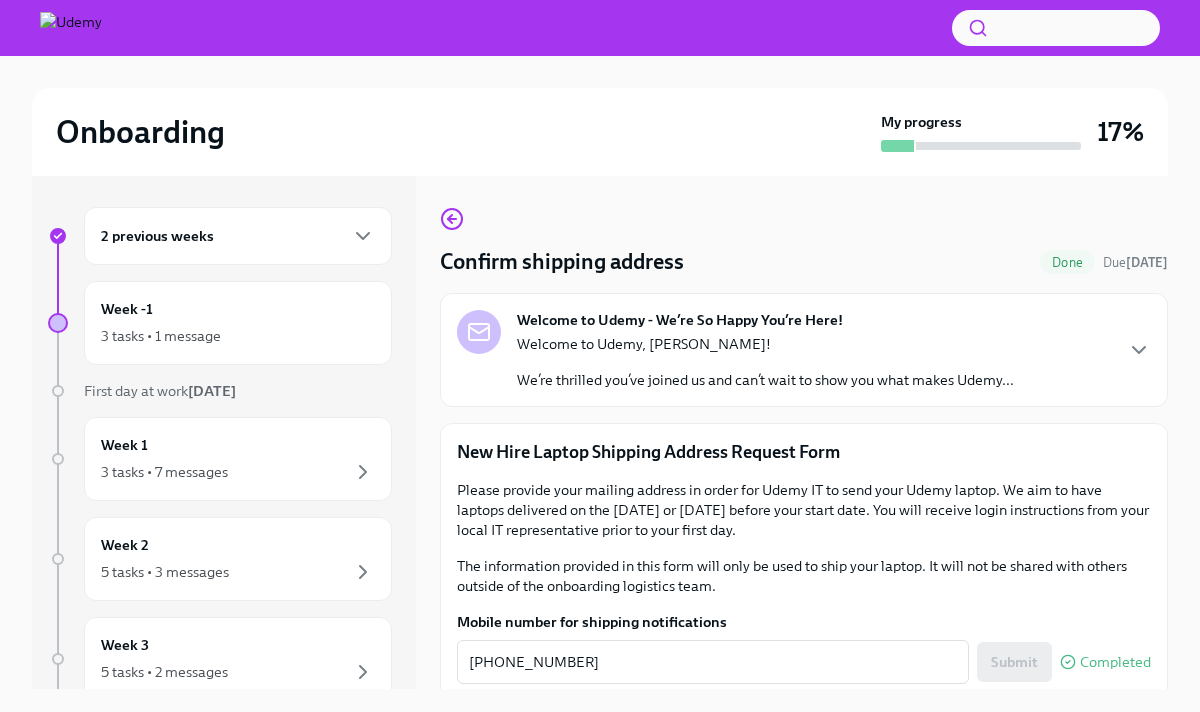 scroll, scrollTop: 0, scrollLeft: 0, axis: both 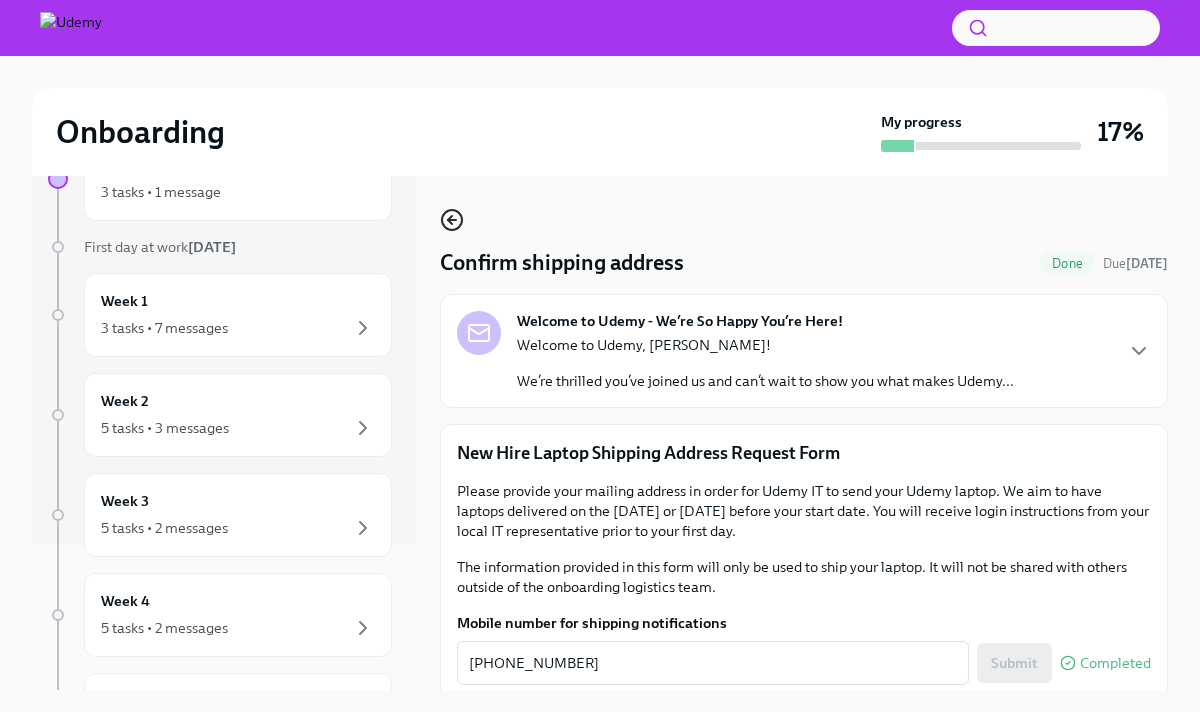 click 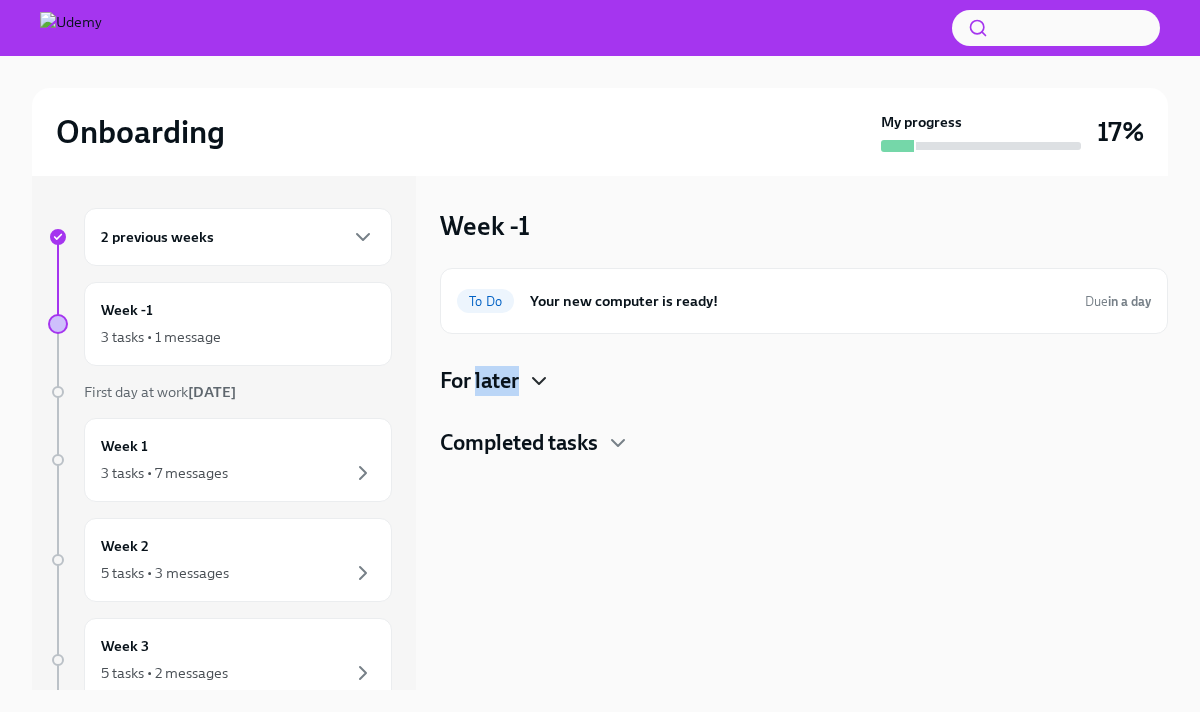 click 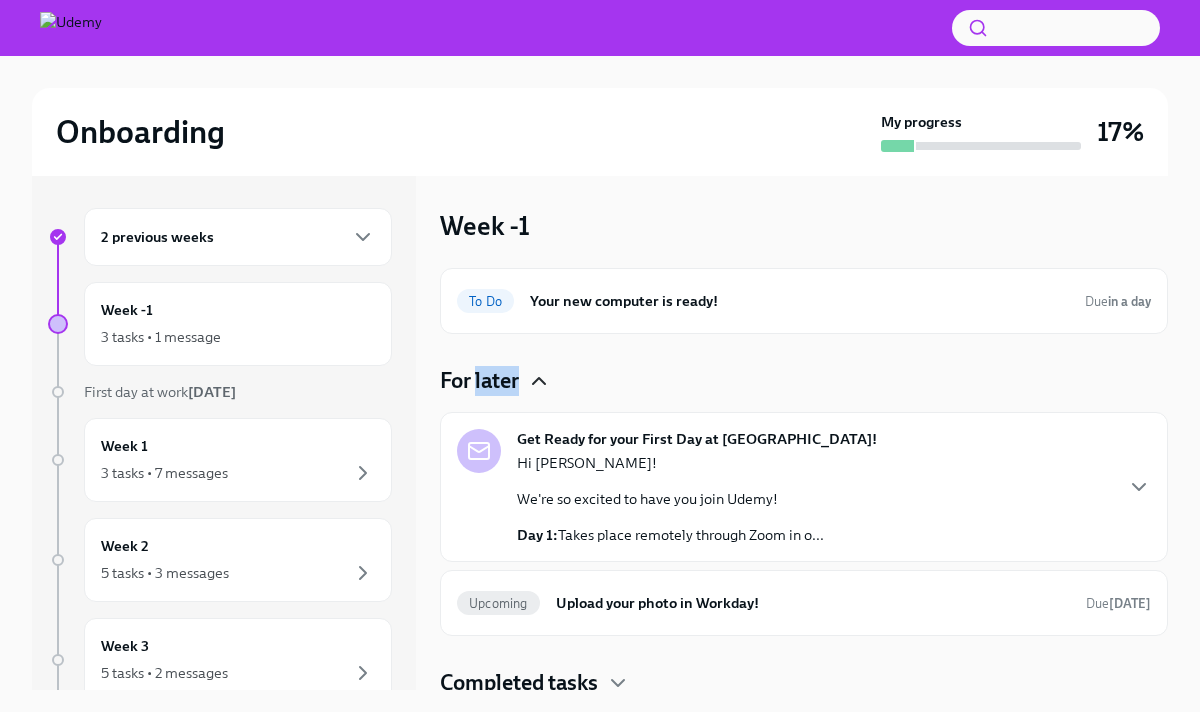 scroll, scrollTop: 8, scrollLeft: 0, axis: vertical 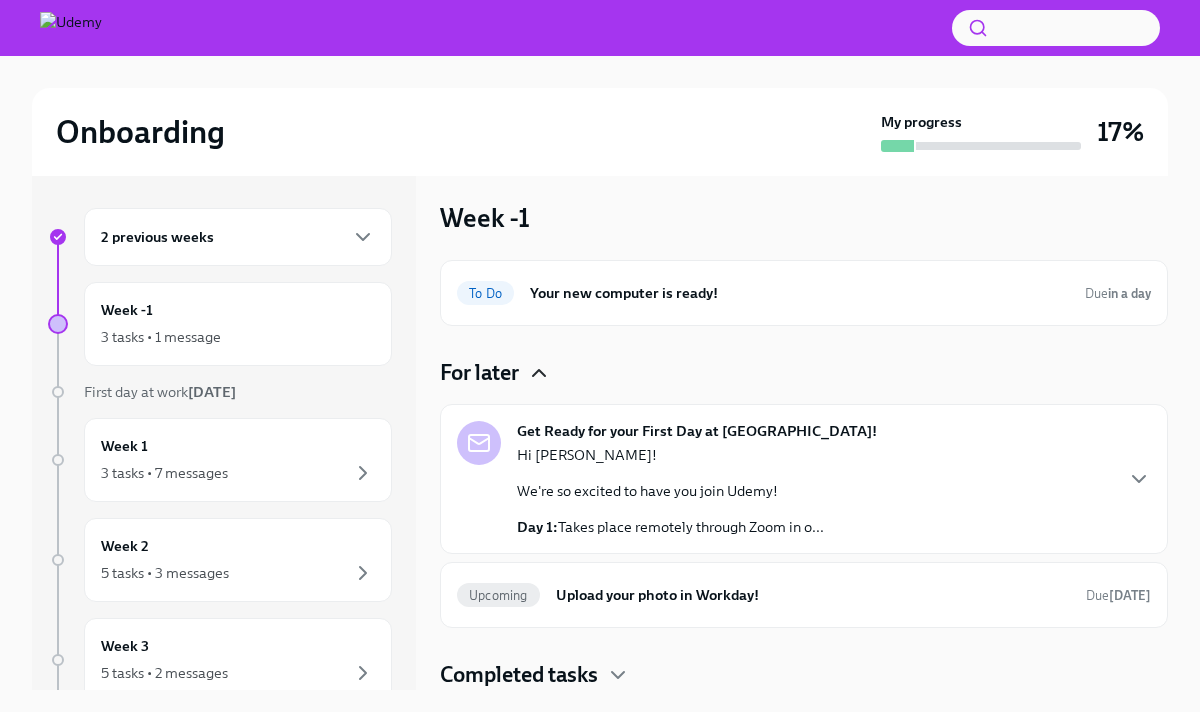 click on "We're so excited to have you join Udemy!" at bounding box center (670, 491) 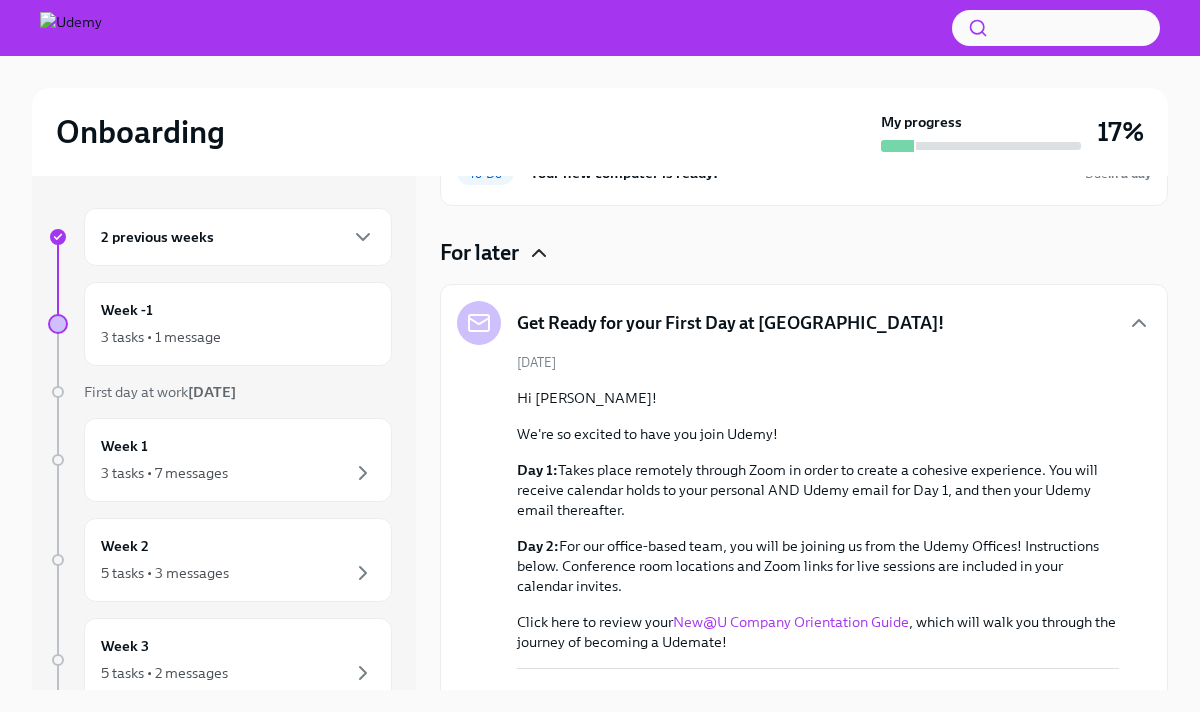 scroll, scrollTop: 0, scrollLeft: 0, axis: both 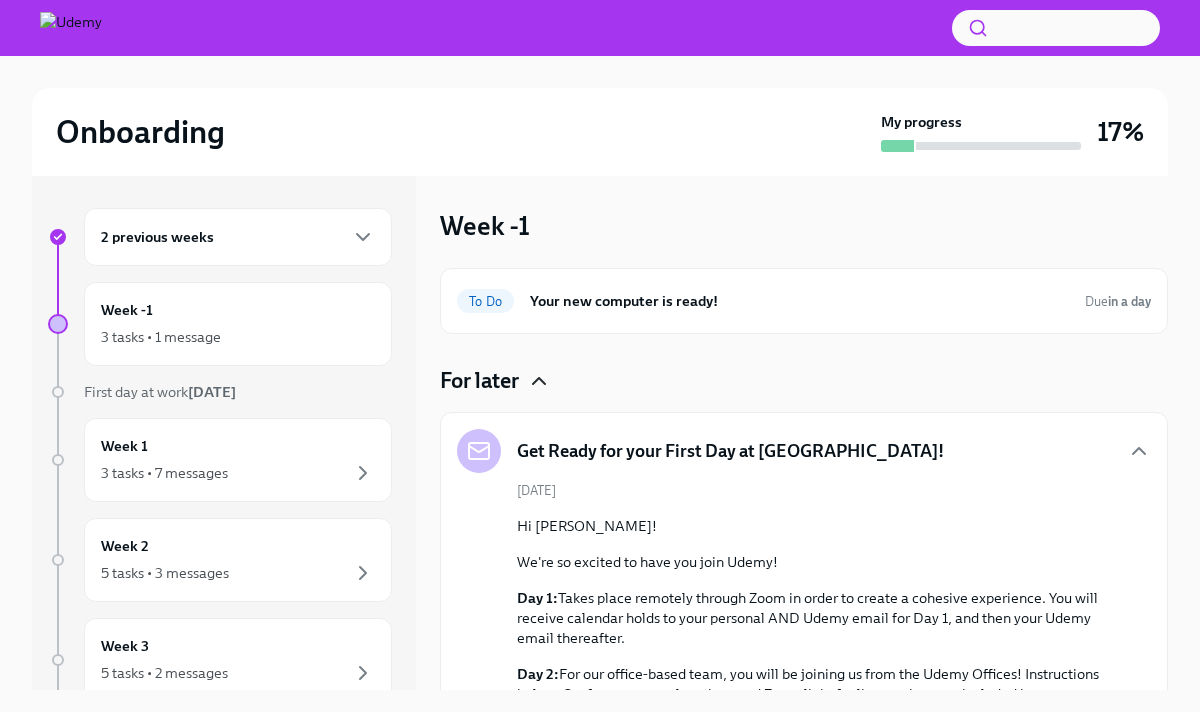 click 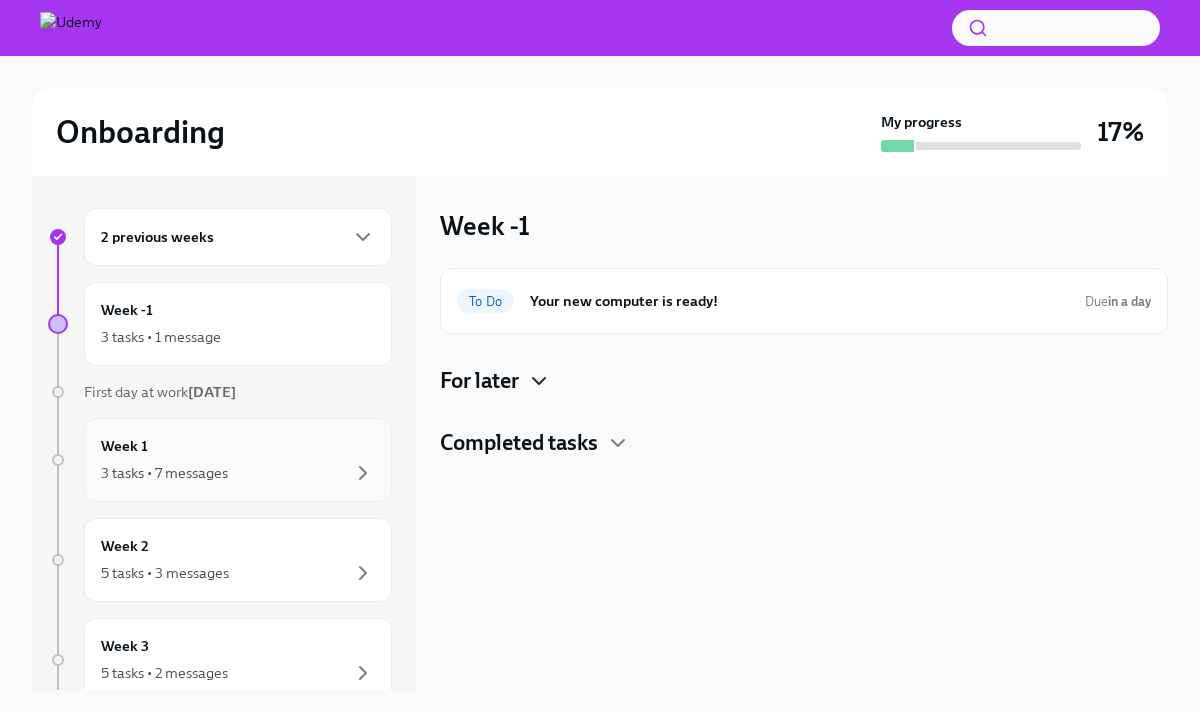 click on "3 tasks • 7 messages" at bounding box center [238, 473] 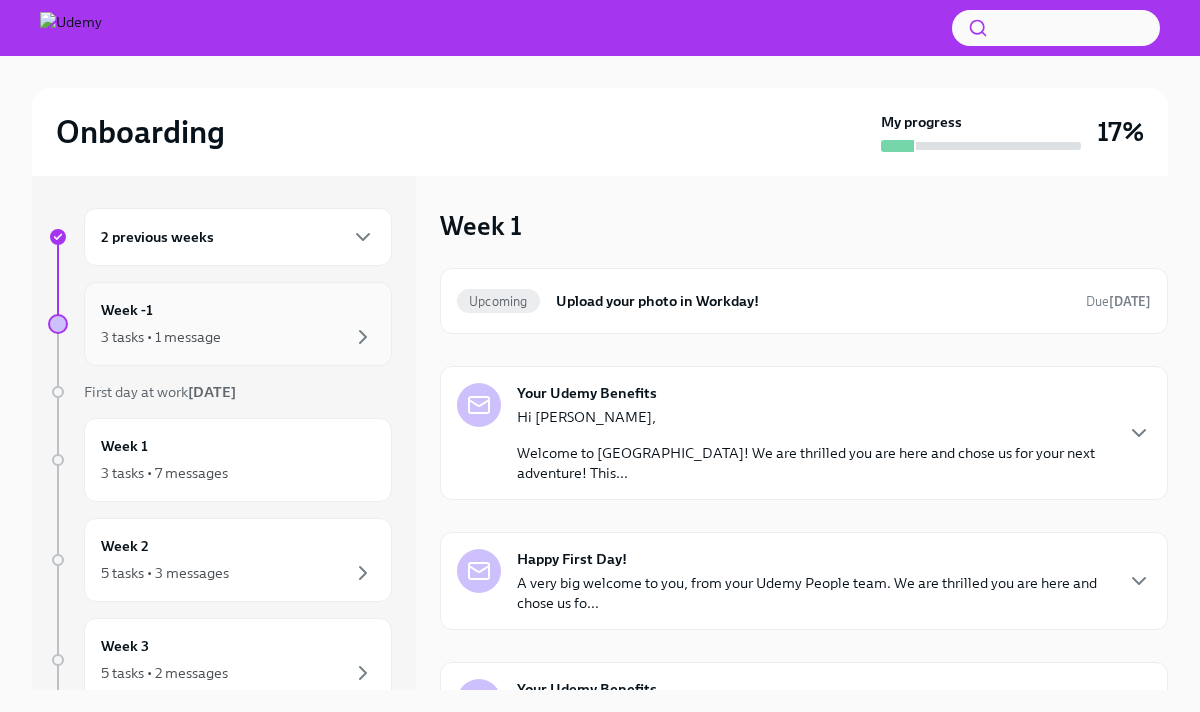 click on "3 tasks • 1 message" at bounding box center [238, 337] 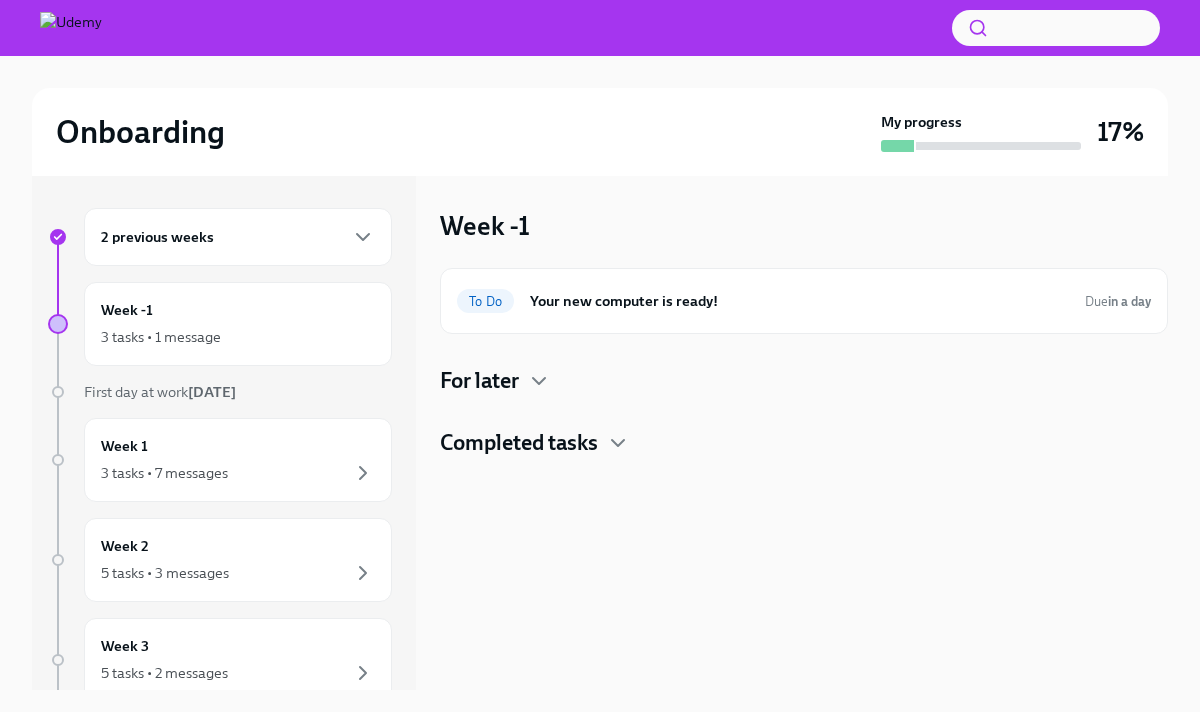 click on "Completed tasks" at bounding box center [519, 443] 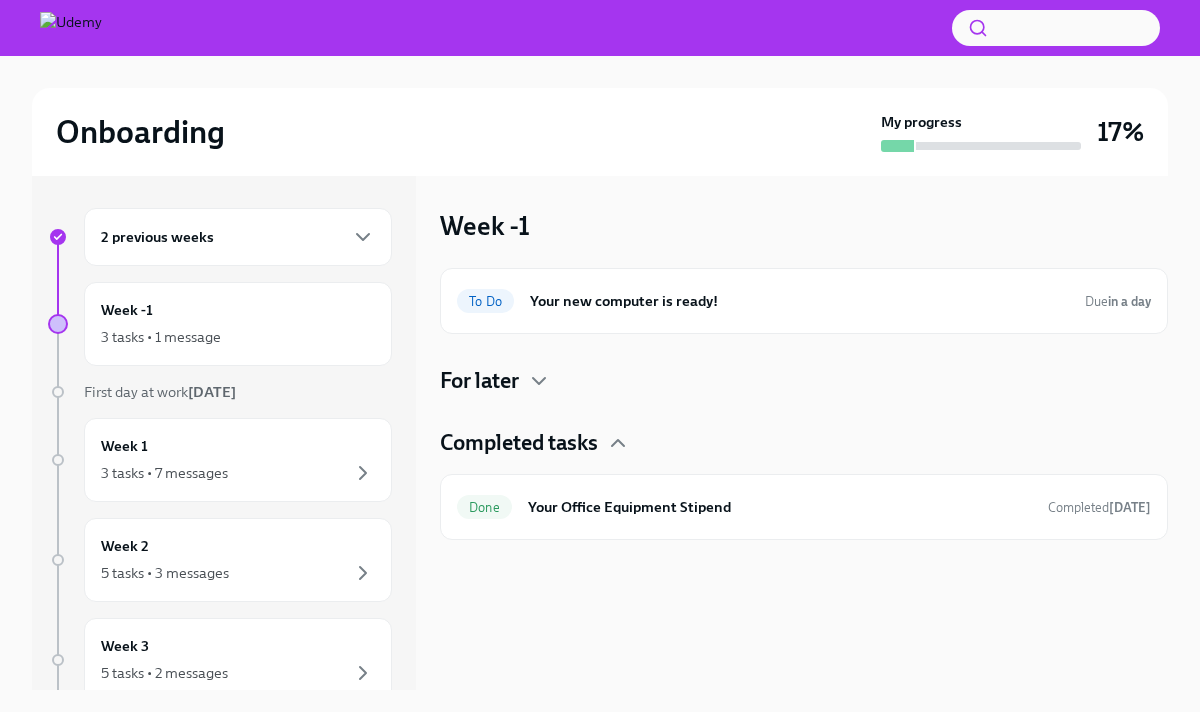 click on "For later" at bounding box center (804, 381) 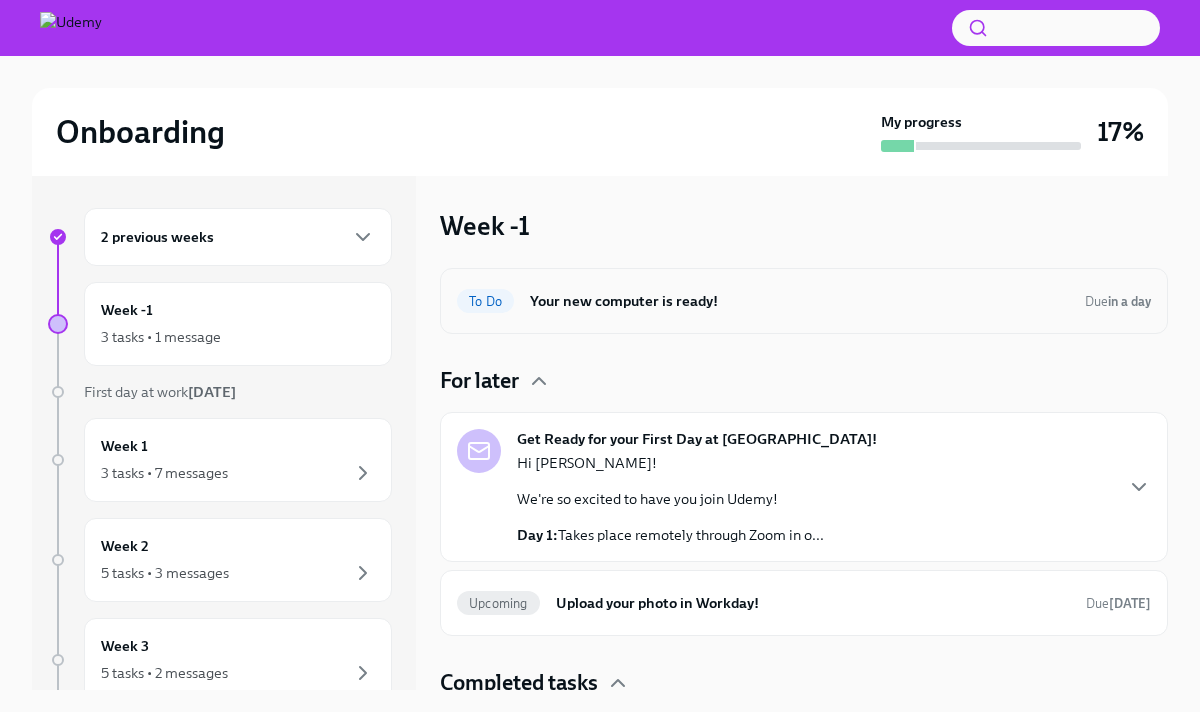 click on "To Do Your new computer is ready! Due  in a day" at bounding box center [804, 301] 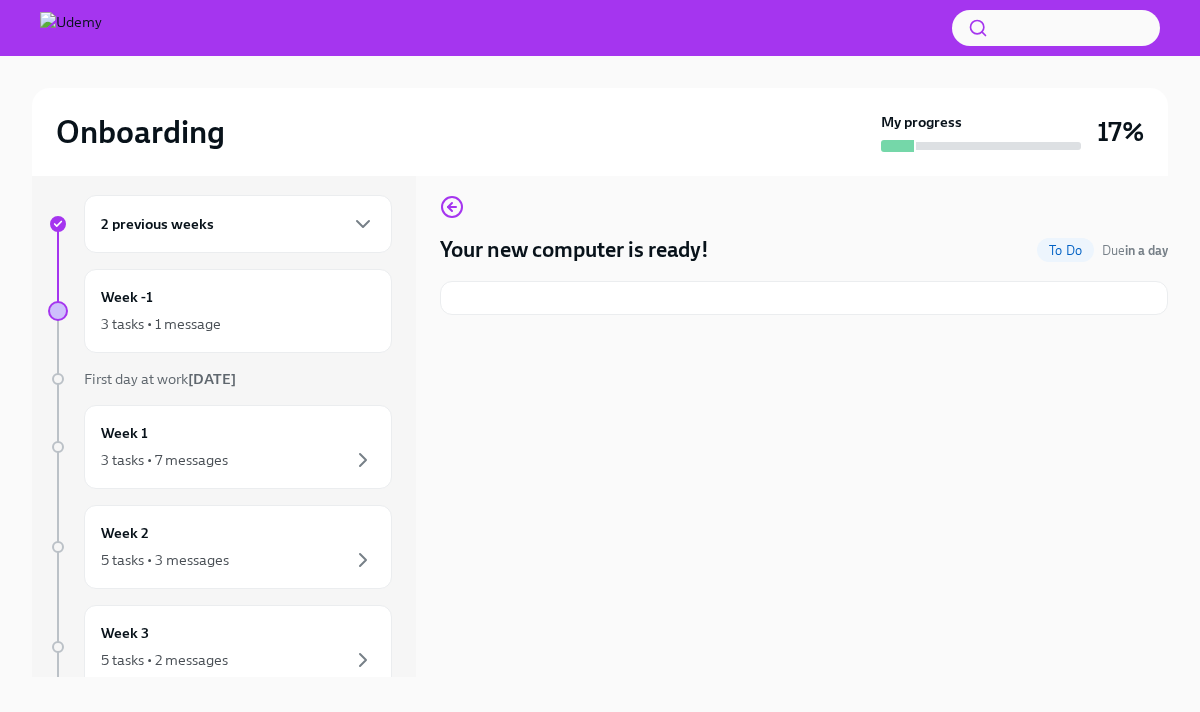 scroll, scrollTop: 34, scrollLeft: 0, axis: vertical 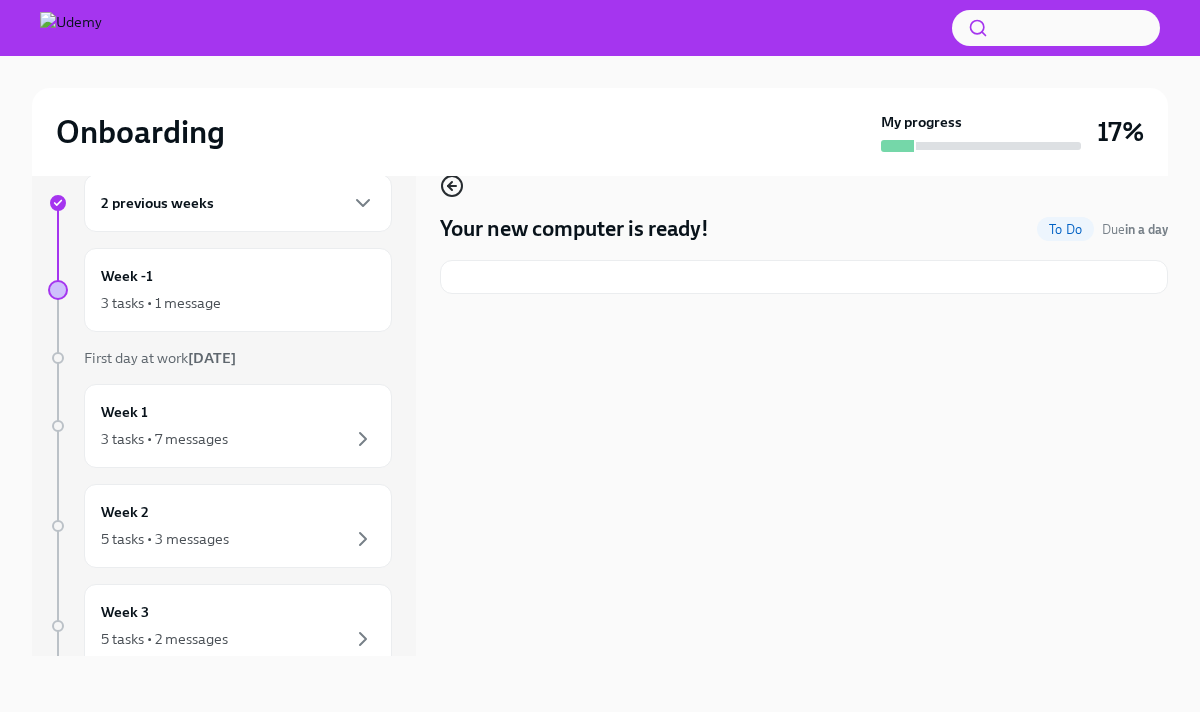 click 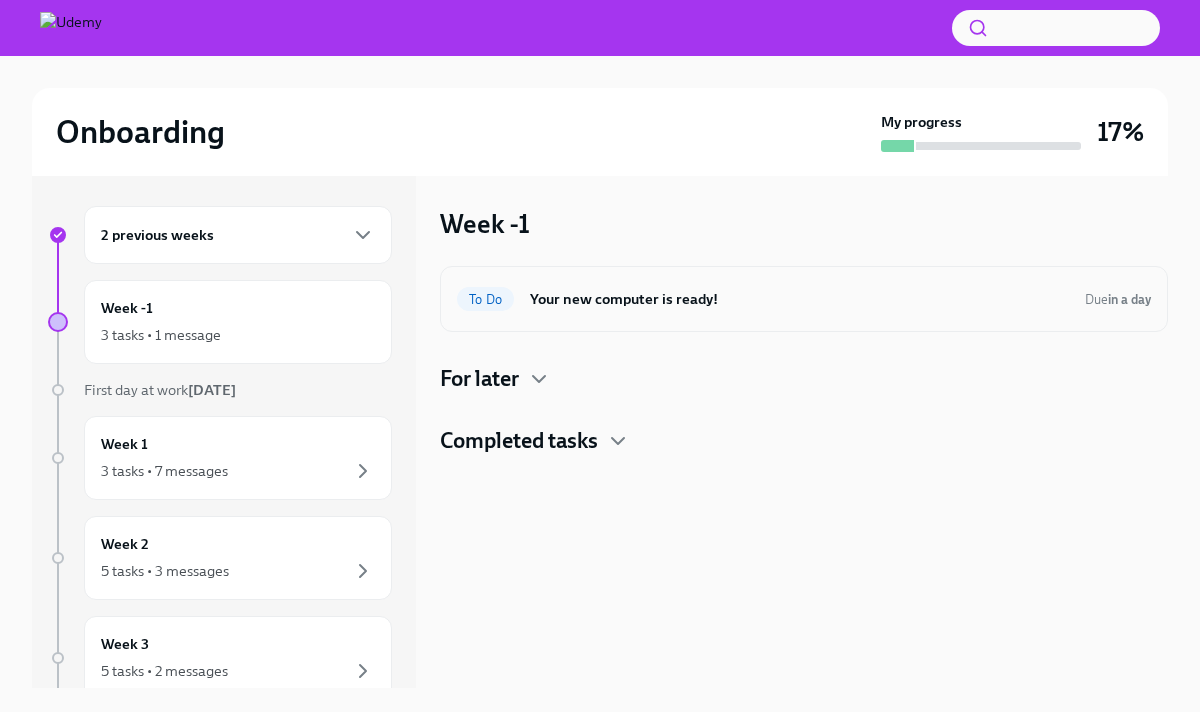 click on "To Do Your new computer is ready! Due  in a day" at bounding box center (804, 299) 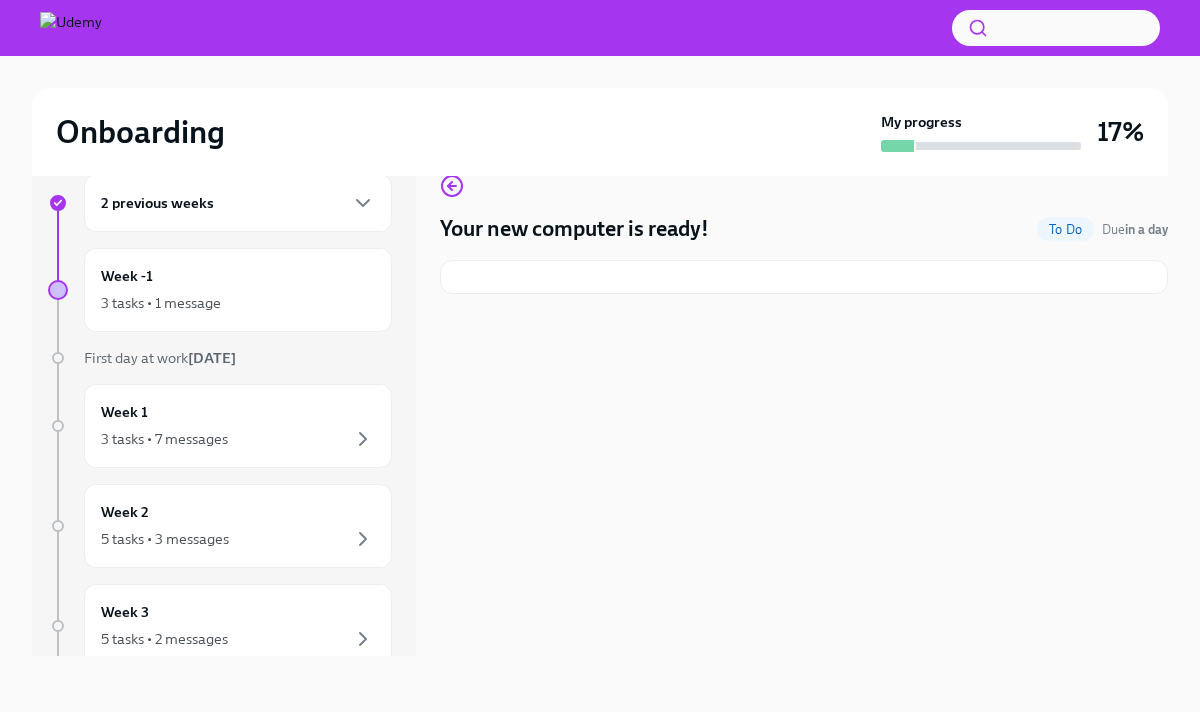 scroll, scrollTop: 21, scrollLeft: 0, axis: vertical 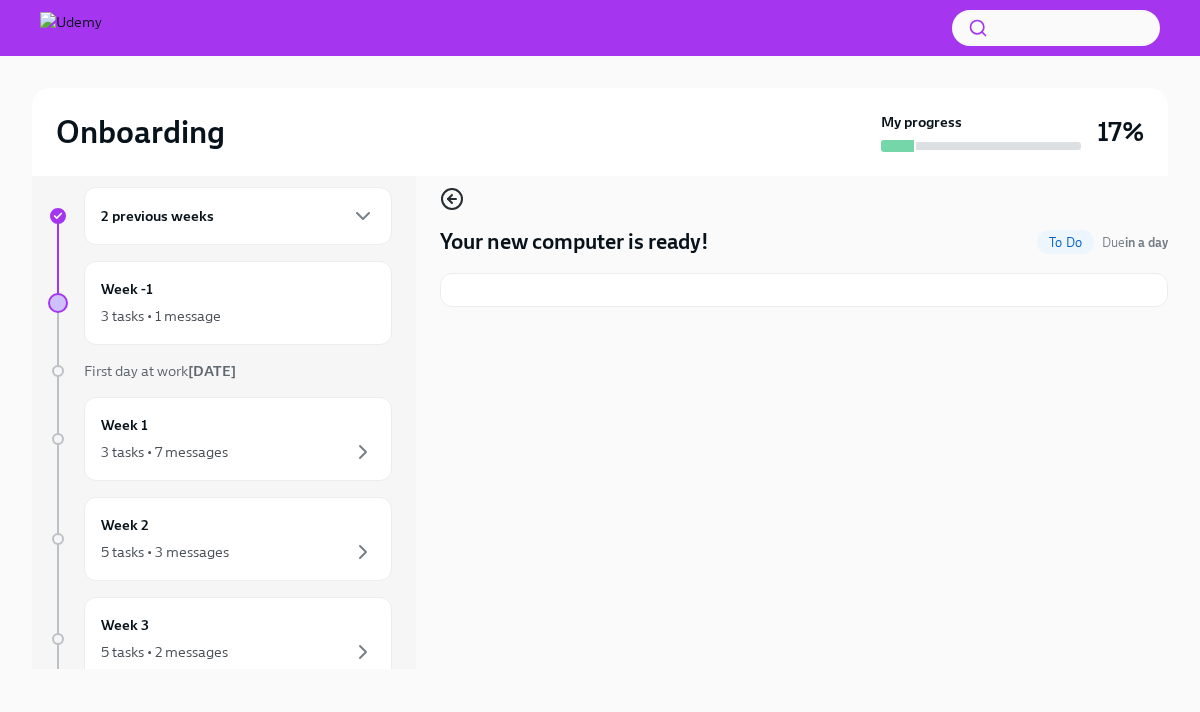 click 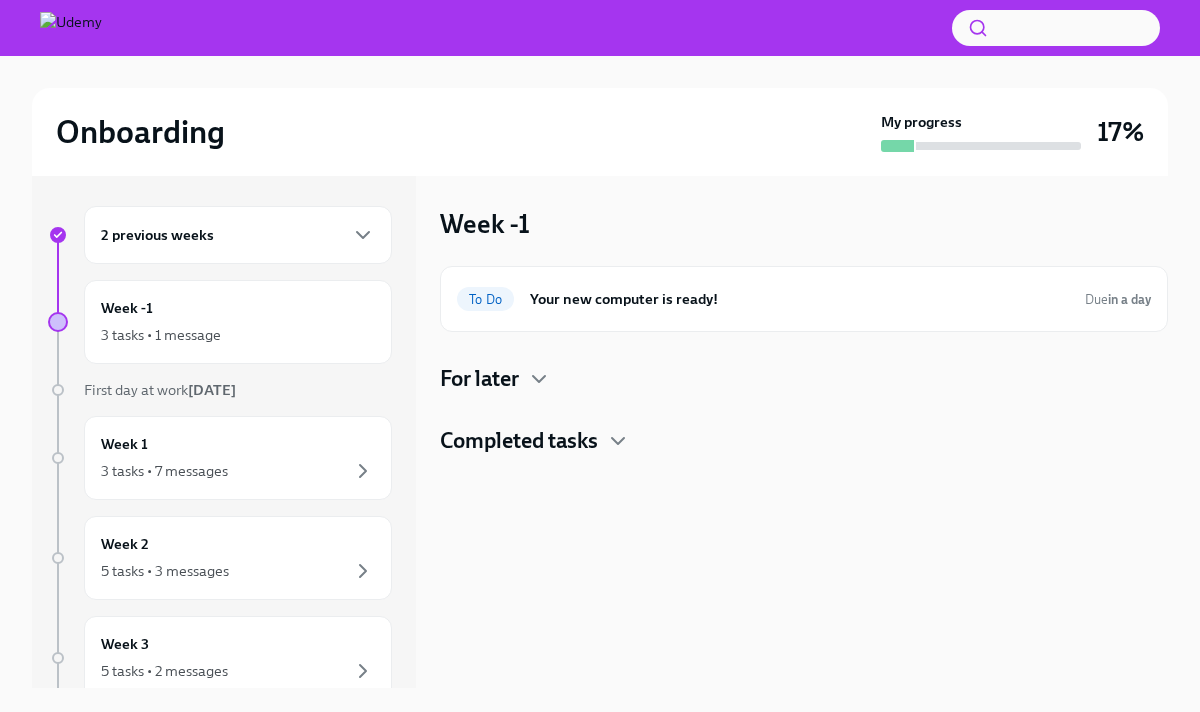 scroll, scrollTop: 2, scrollLeft: 0, axis: vertical 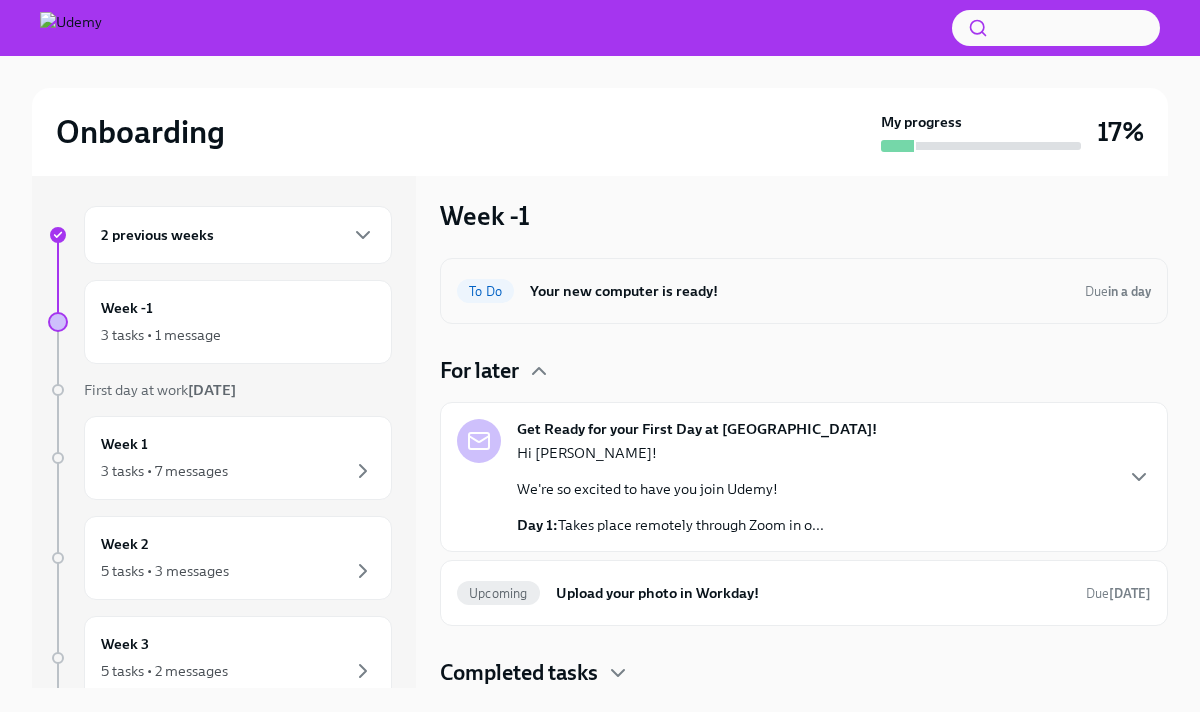 click on "Your new computer is ready!" at bounding box center (799, 291) 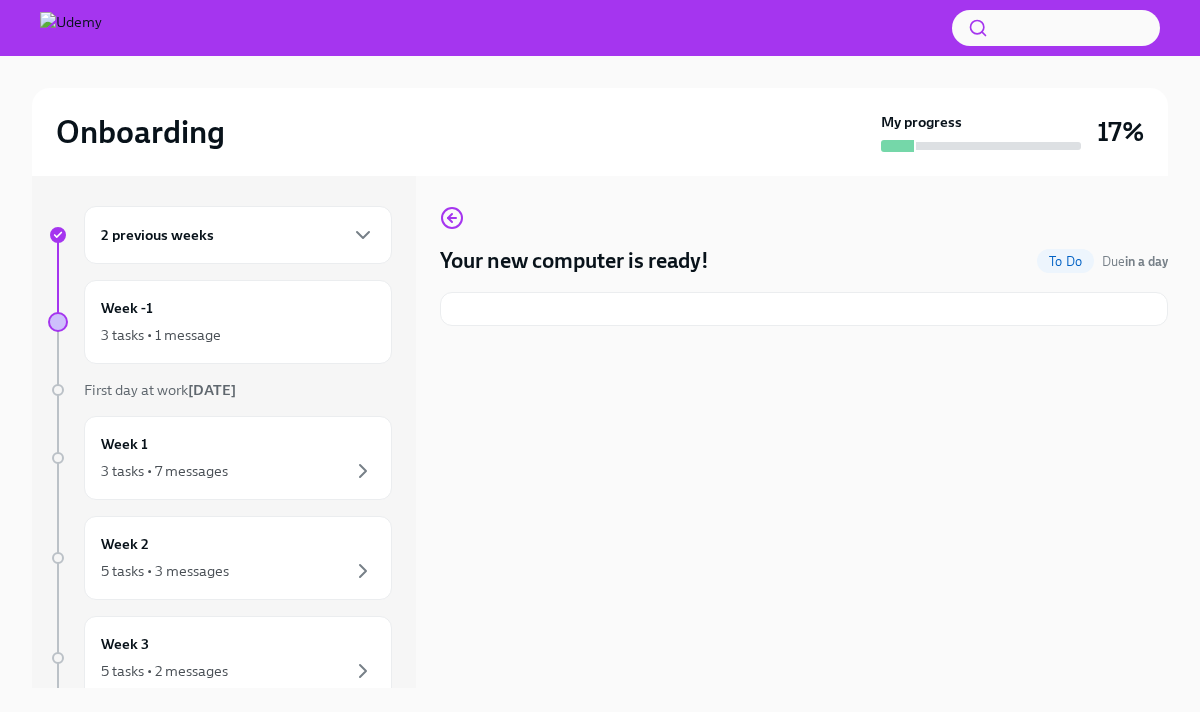 click at bounding box center (804, 309) 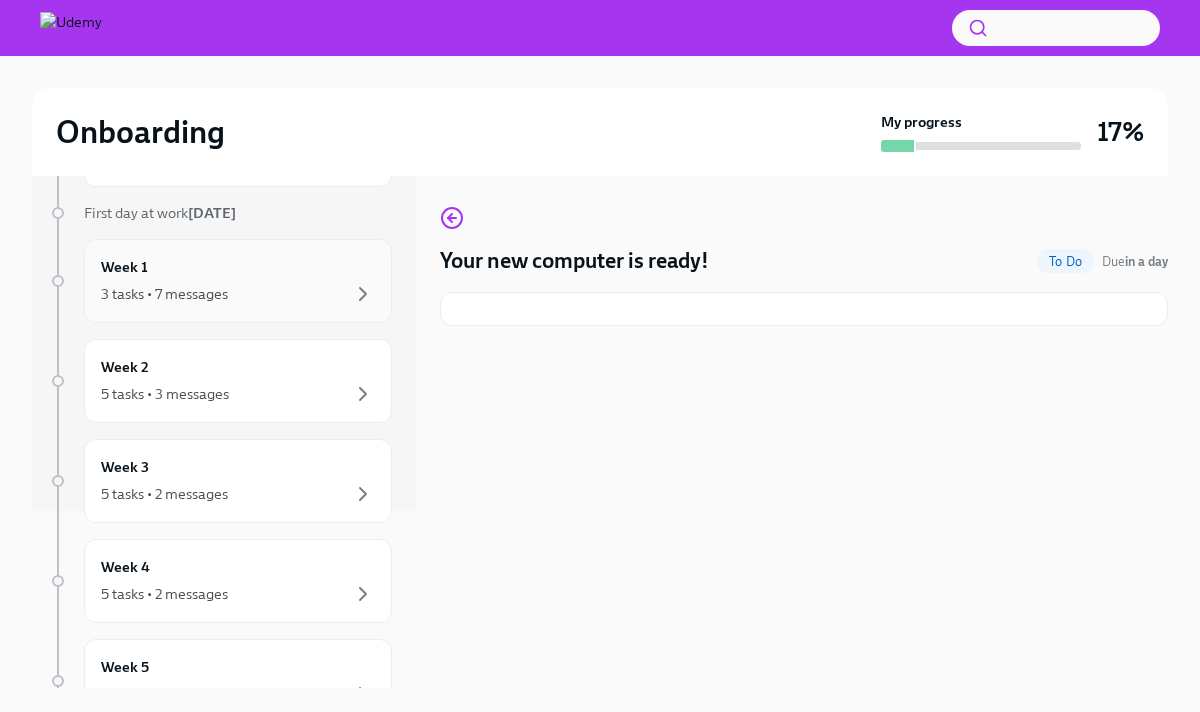 scroll, scrollTop: 186, scrollLeft: 0, axis: vertical 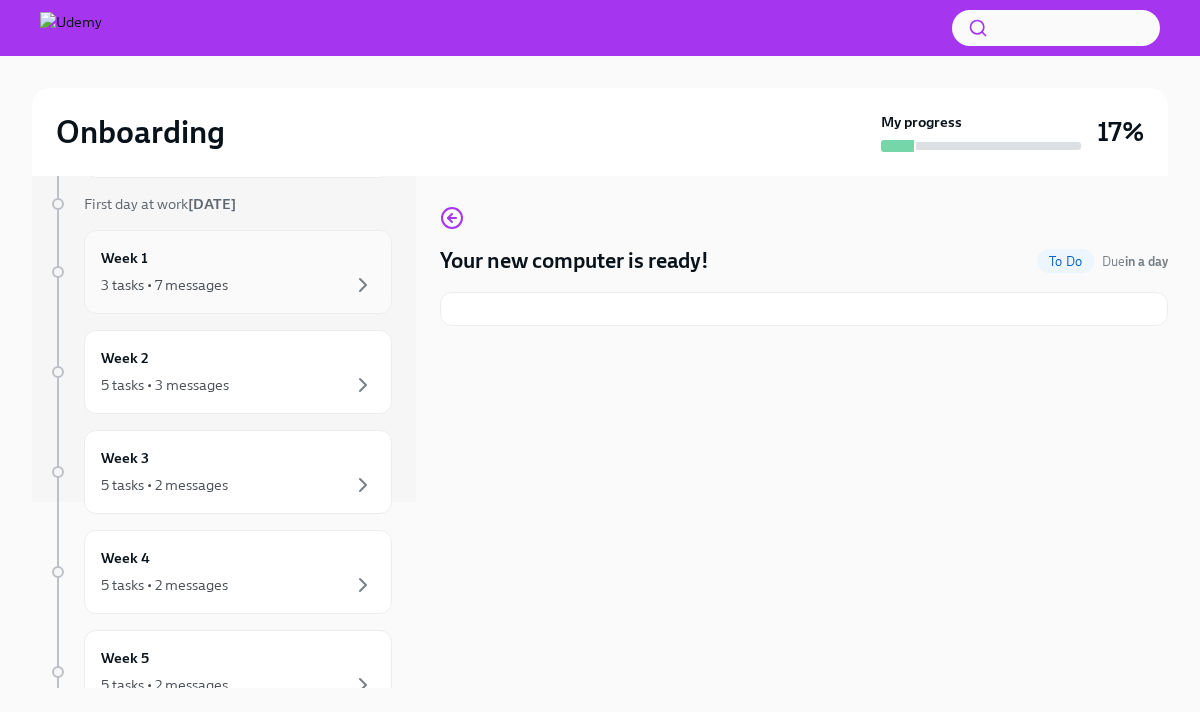 click on "Week 1 3 tasks • 7 messages" at bounding box center [238, 272] 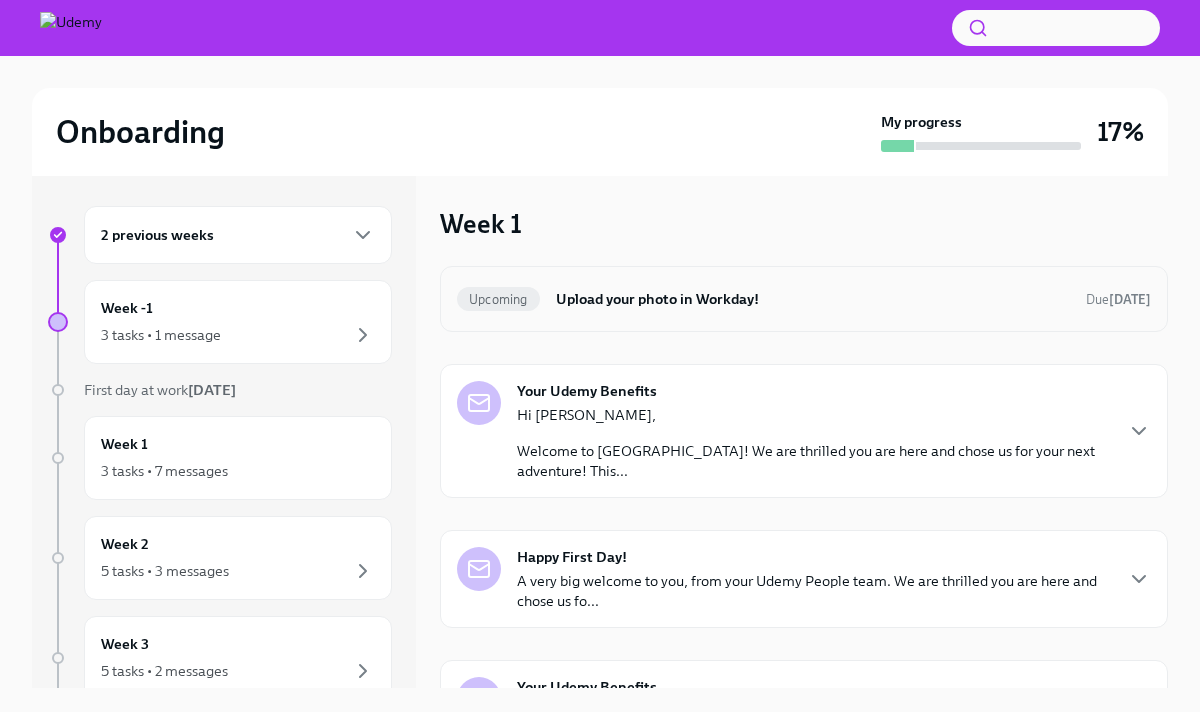 click on "Upload your photo in Workday!" at bounding box center [813, 299] 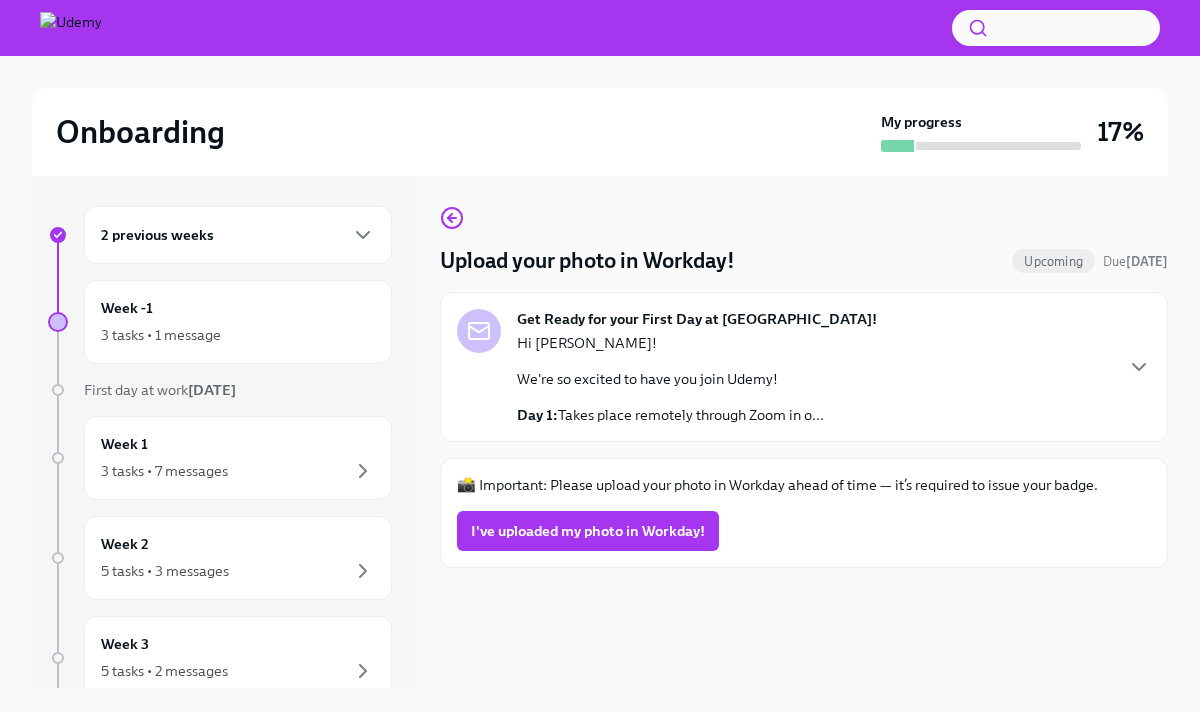 click on "Day 1:  Takes place remotely through Zoom in o..." at bounding box center (670, 415) 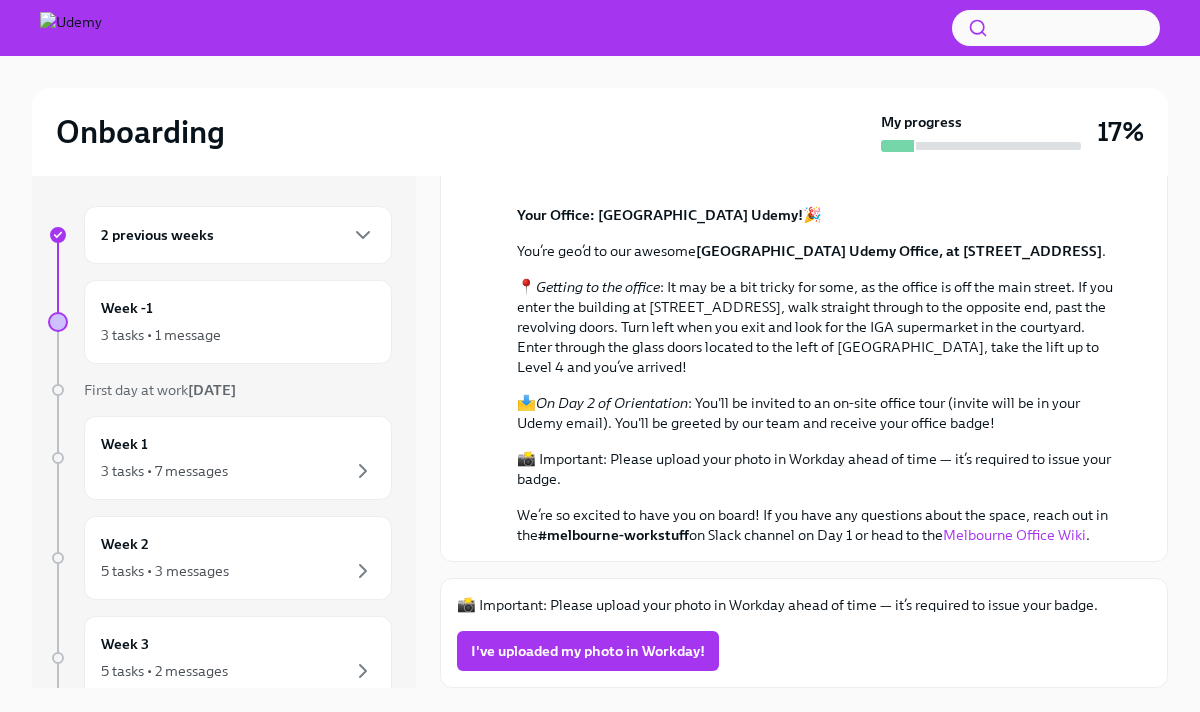 scroll, scrollTop: 778, scrollLeft: 0, axis: vertical 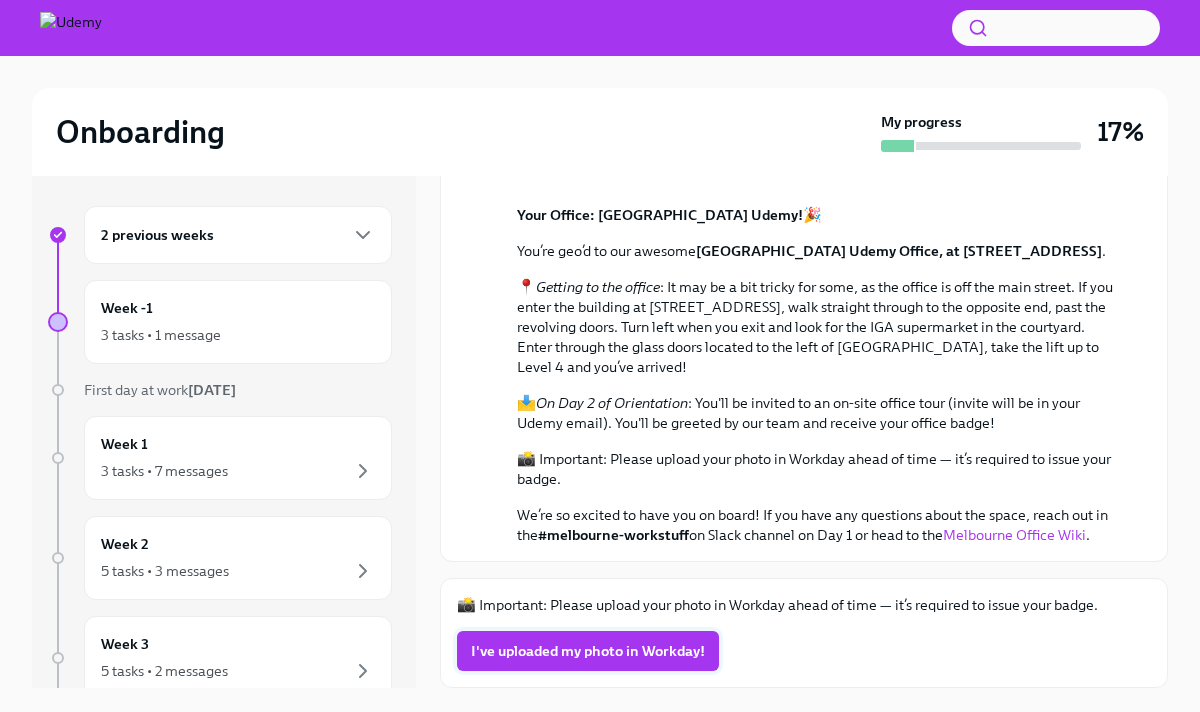 click on "I've uploaded my photo in Workday!" at bounding box center [588, 651] 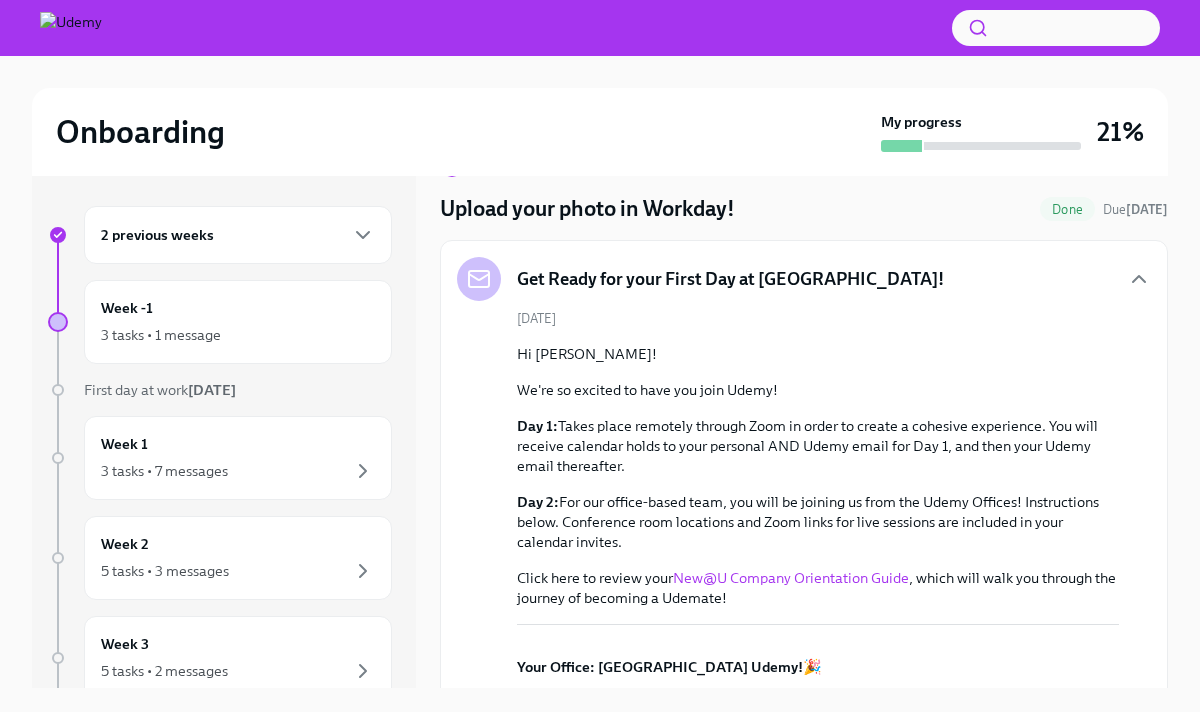 scroll, scrollTop: 0, scrollLeft: 0, axis: both 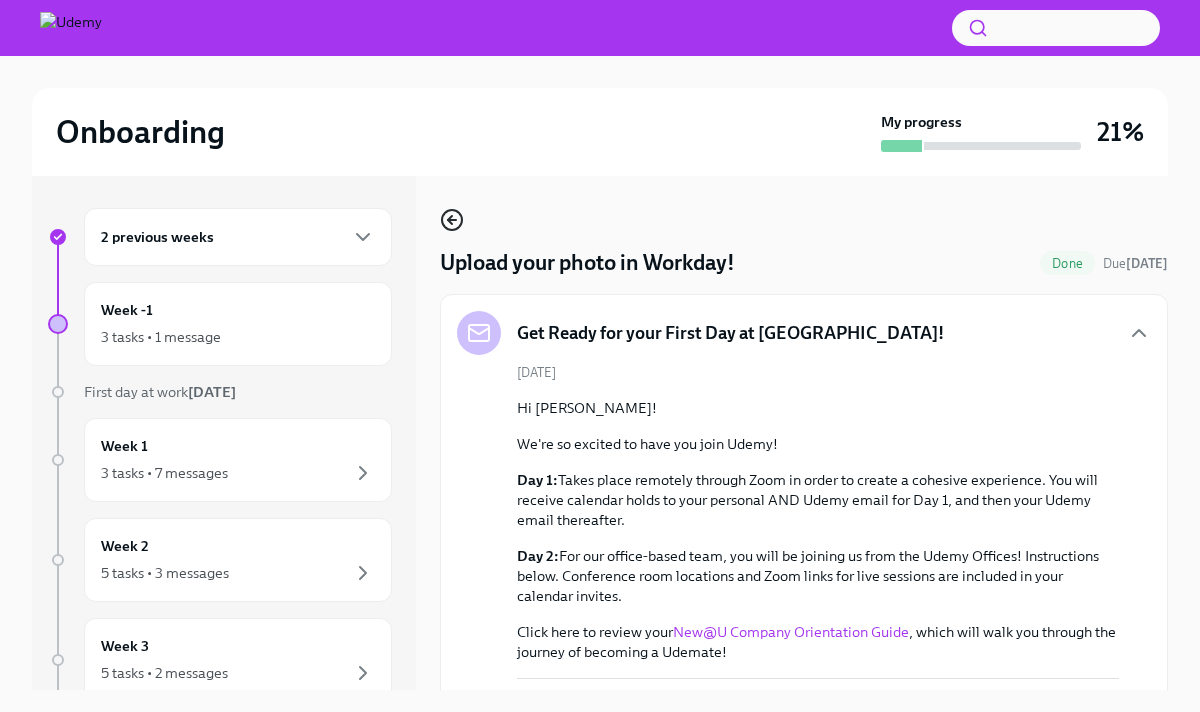 click 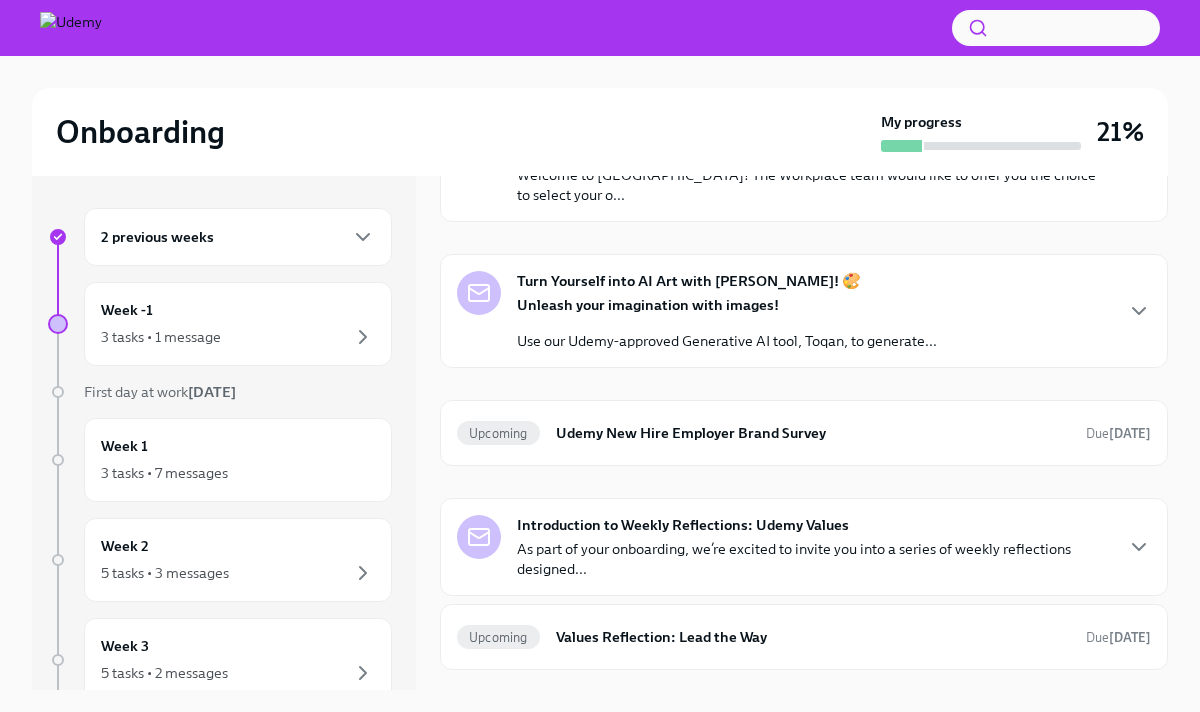 scroll, scrollTop: 770, scrollLeft: 0, axis: vertical 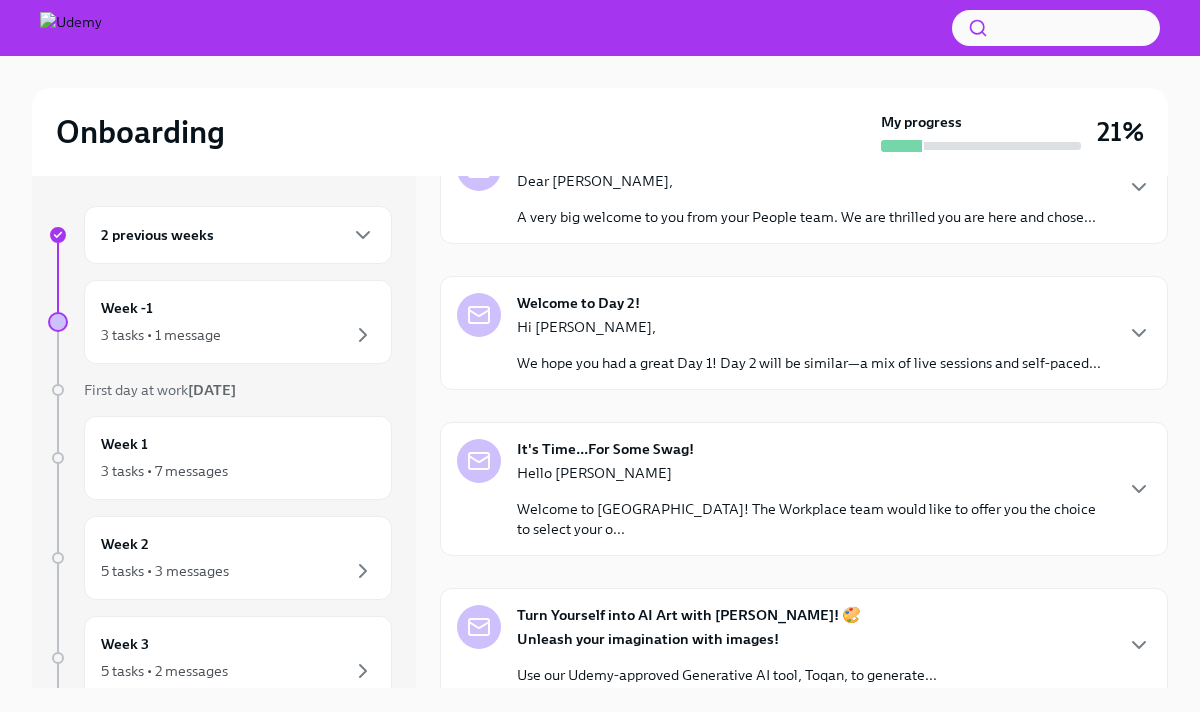 click on "Hello [PERSON_NAME]
Welcome to Udemy! The Workplace team would like to offer you the choice to select your o..." at bounding box center (814, 501) 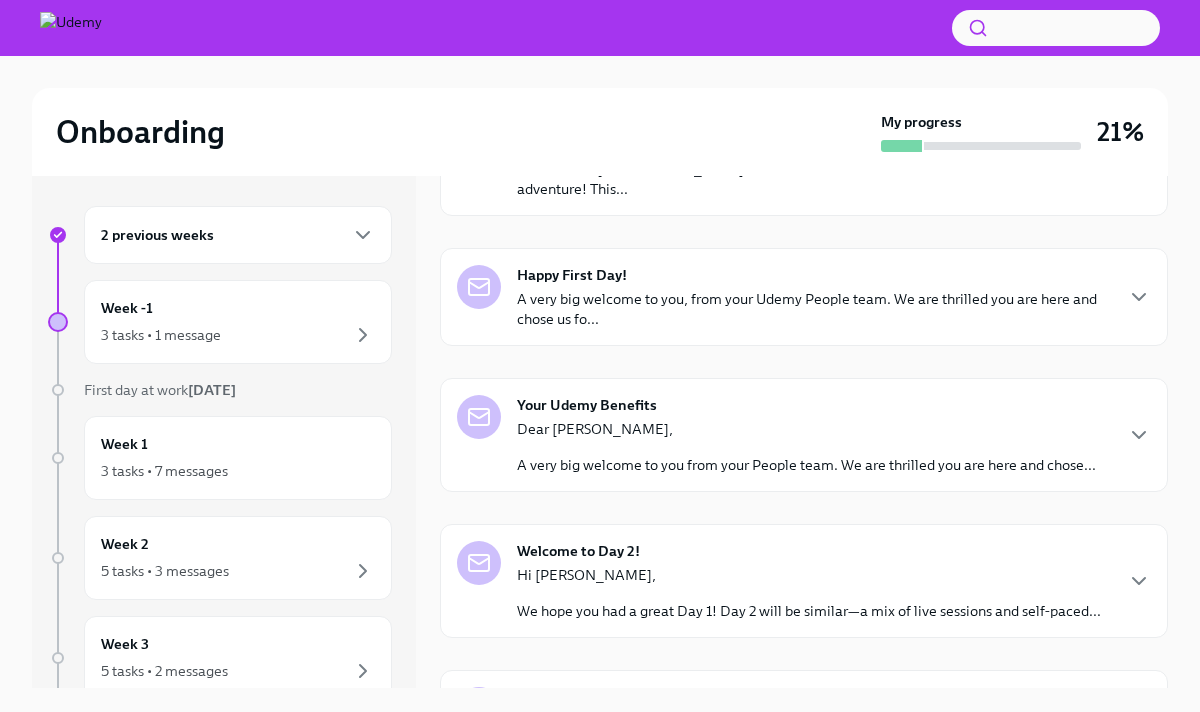 scroll, scrollTop: 178, scrollLeft: 0, axis: vertical 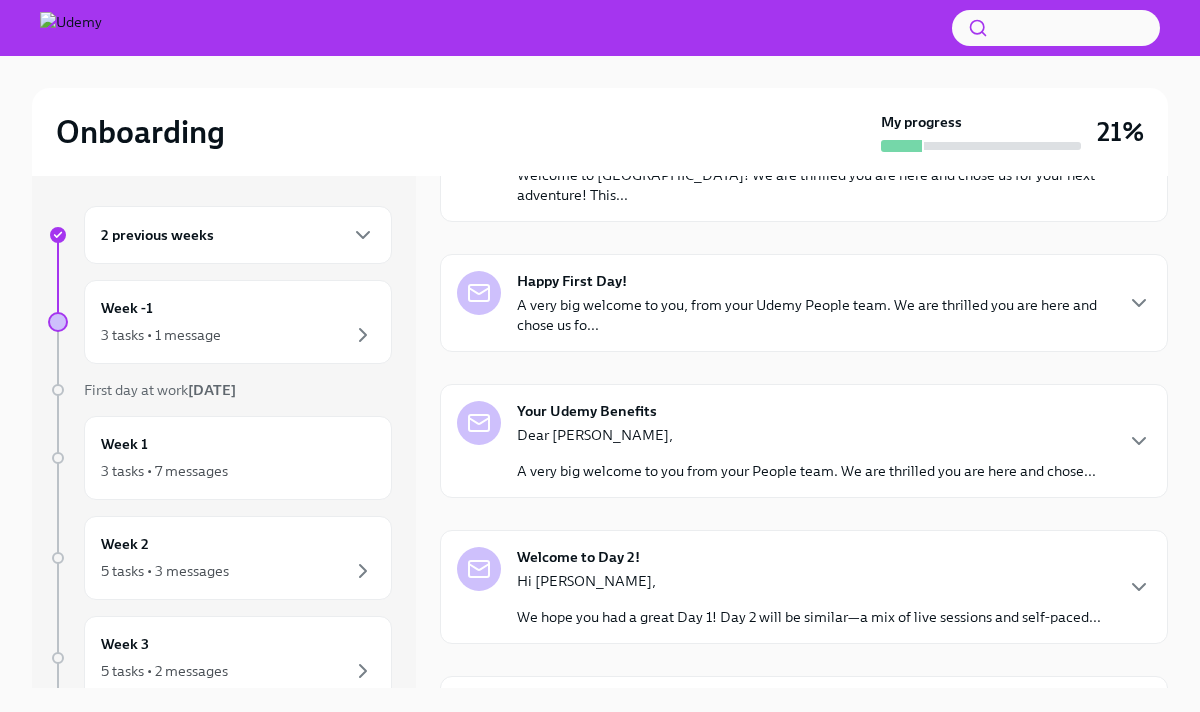 click on "Dear [PERSON_NAME],
A very big welcome to you from your People team. We are thrilled you are here and chose..." at bounding box center [806, 453] 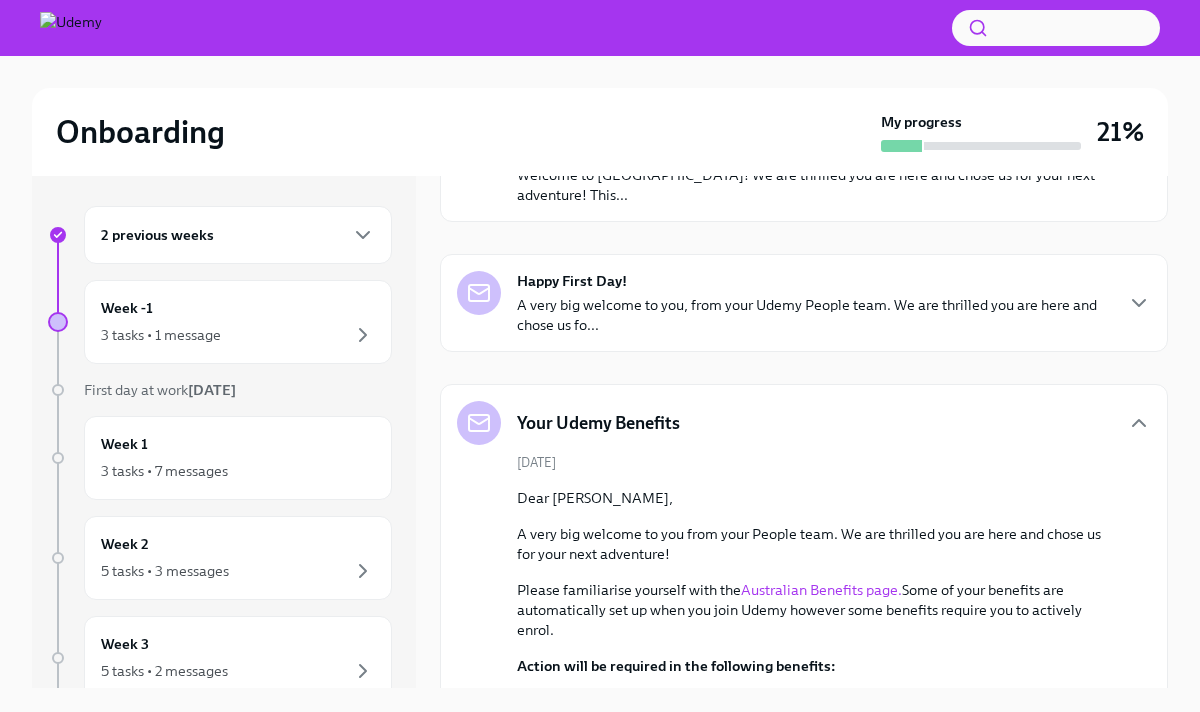 click on "A very big welcome to you, from your Udemy People team. We are thrilled you are here and chose us fo..." at bounding box center [814, 315] 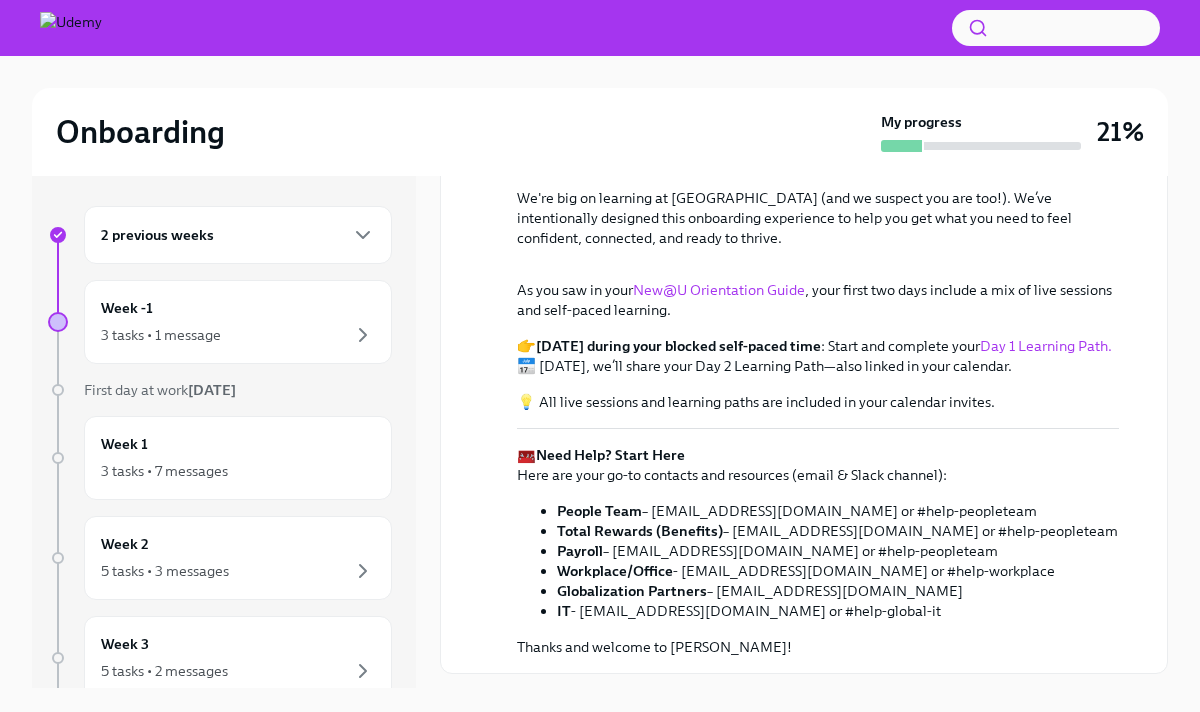 scroll, scrollTop: 444, scrollLeft: 0, axis: vertical 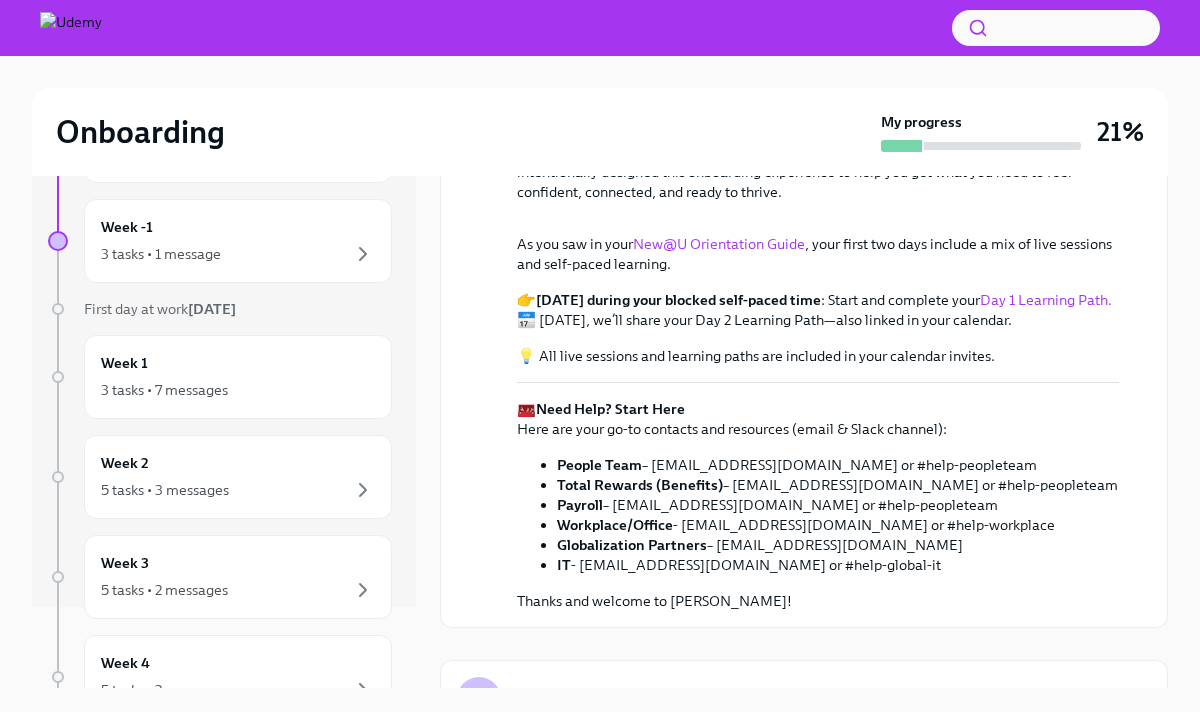 click on "New@U Orientation Guide" at bounding box center (719, 244) 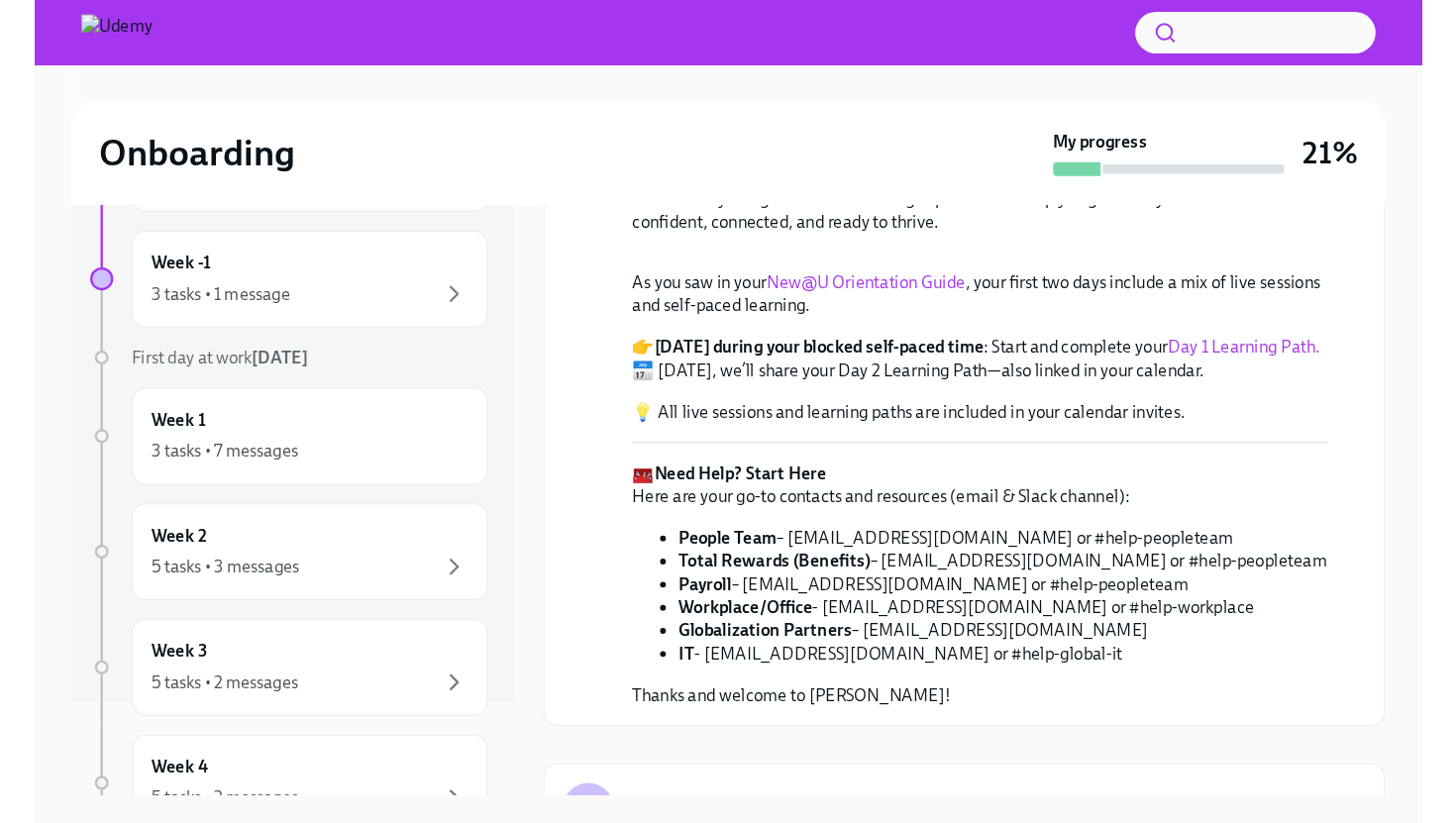 scroll, scrollTop: 0, scrollLeft: 0, axis: both 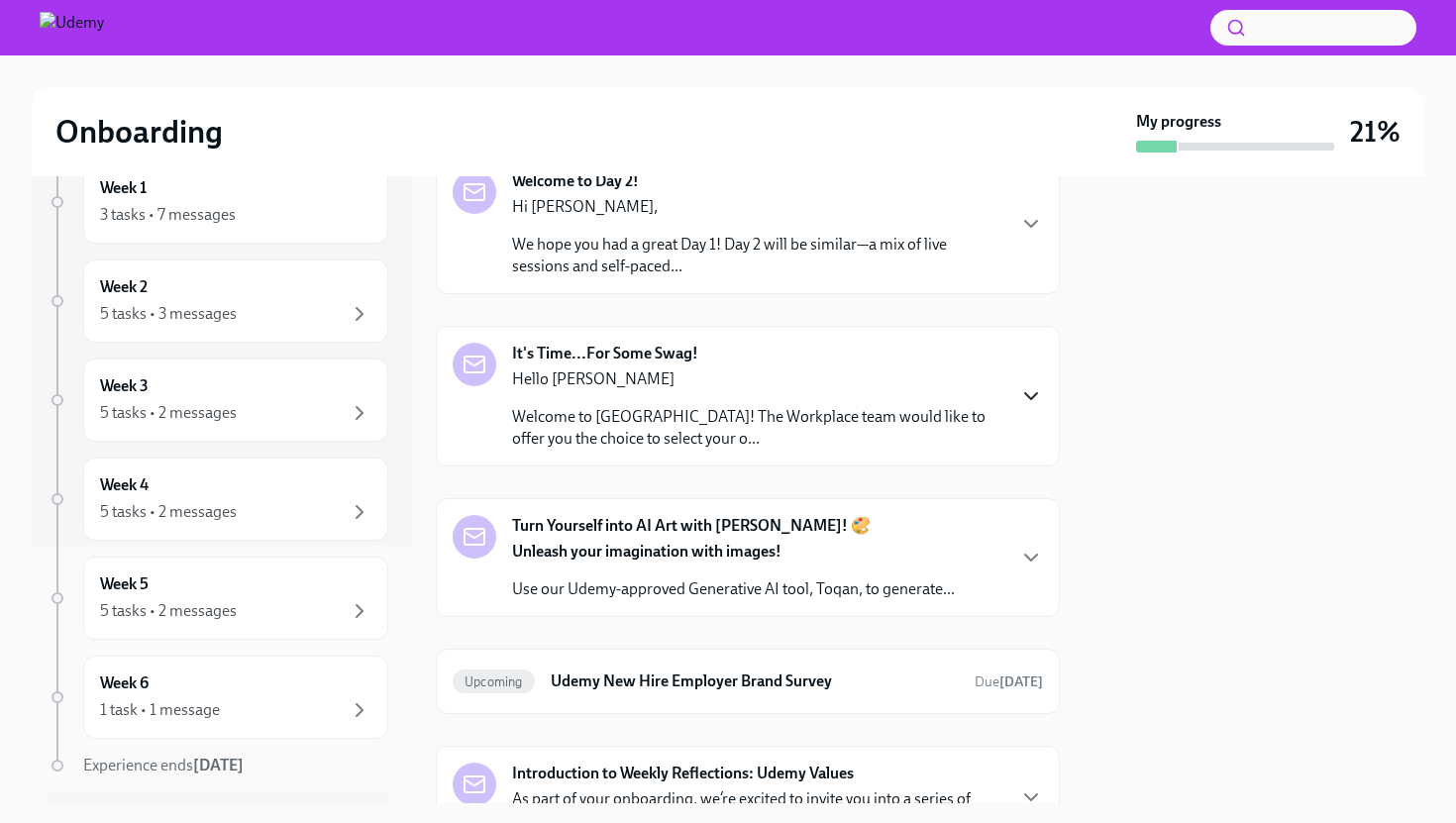 click 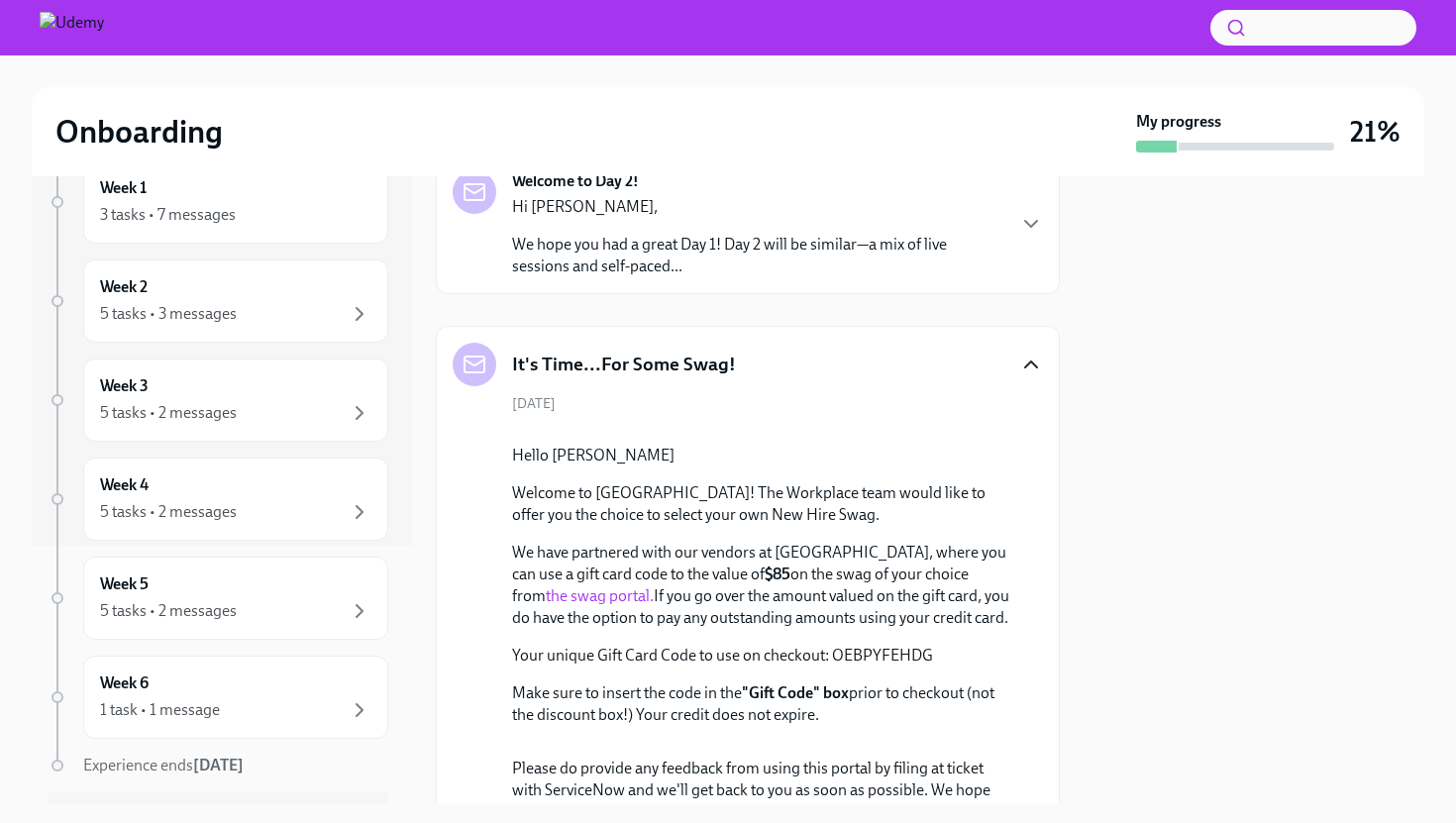 click 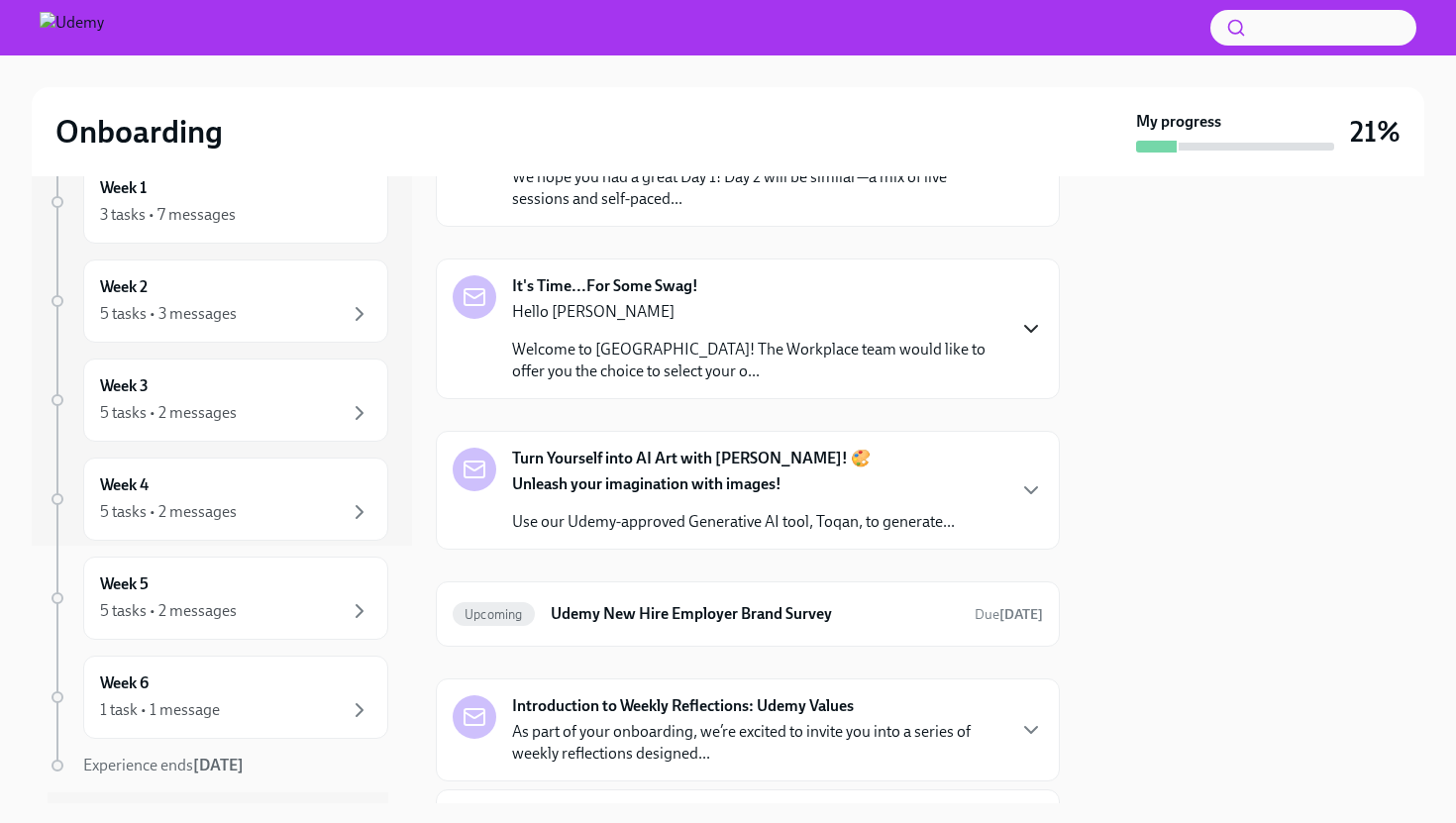 scroll, scrollTop: 650, scrollLeft: 0, axis: vertical 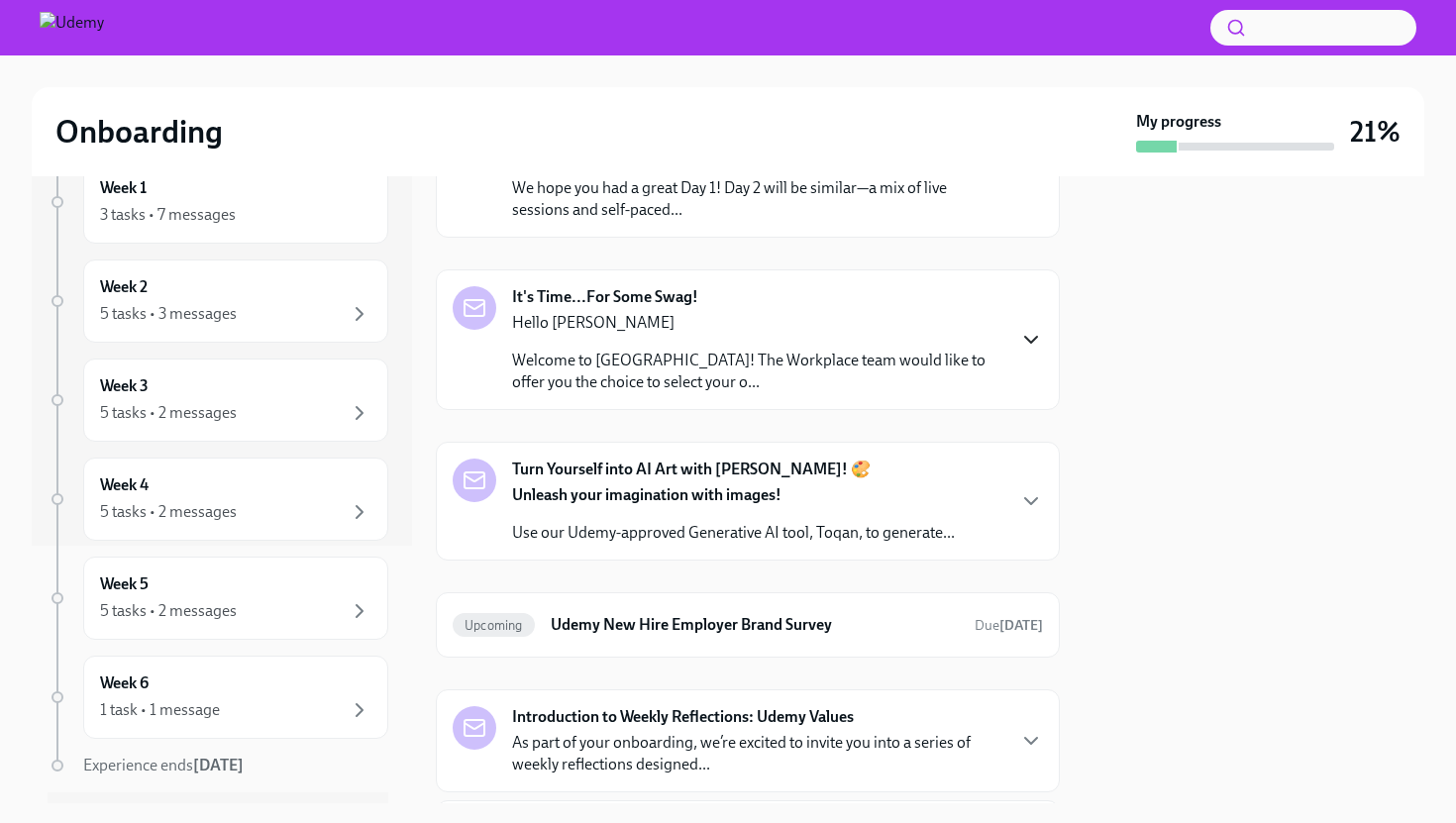 click 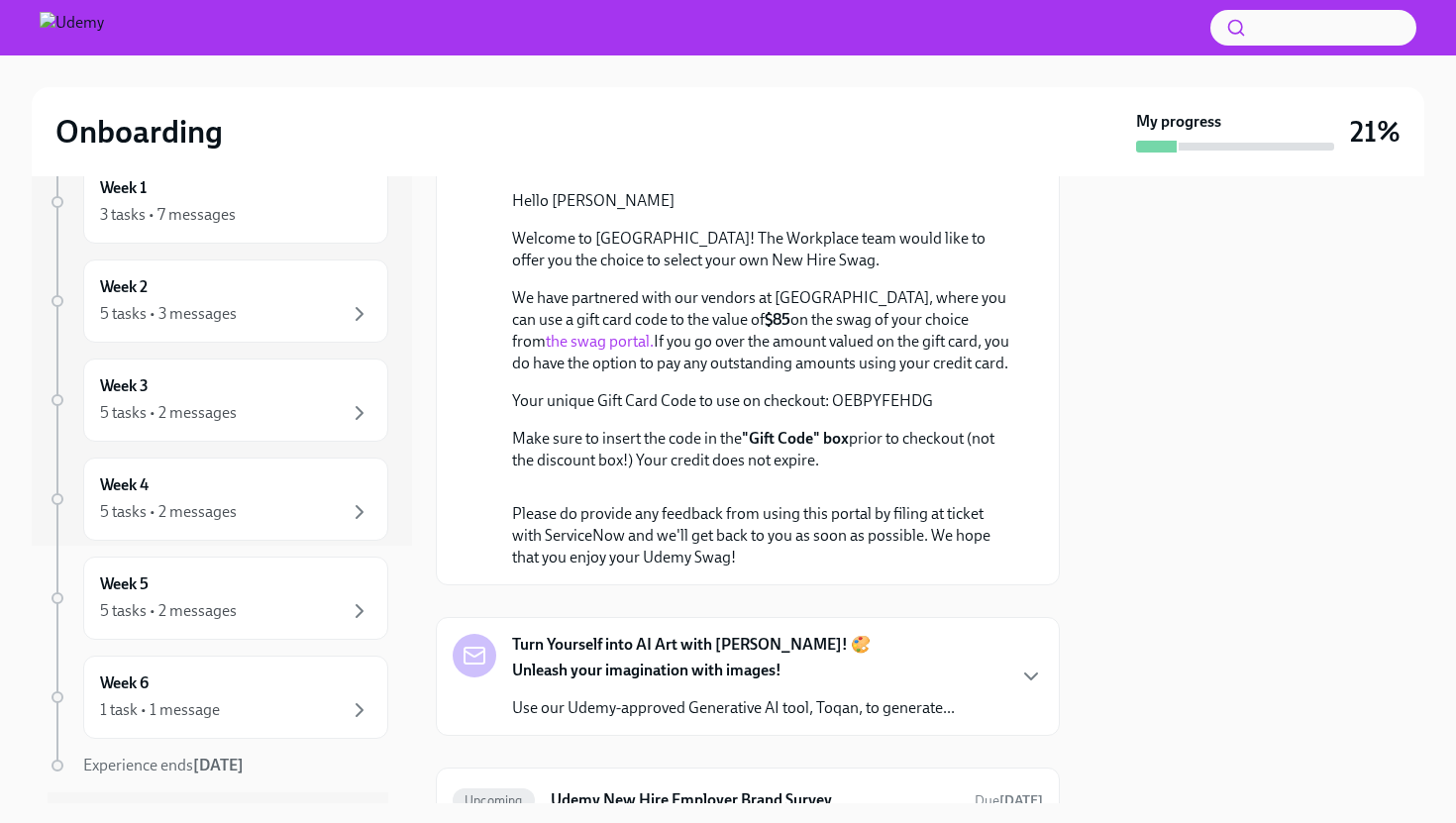 scroll, scrollTop: 887, scrollLeft: 0, axis: vertical 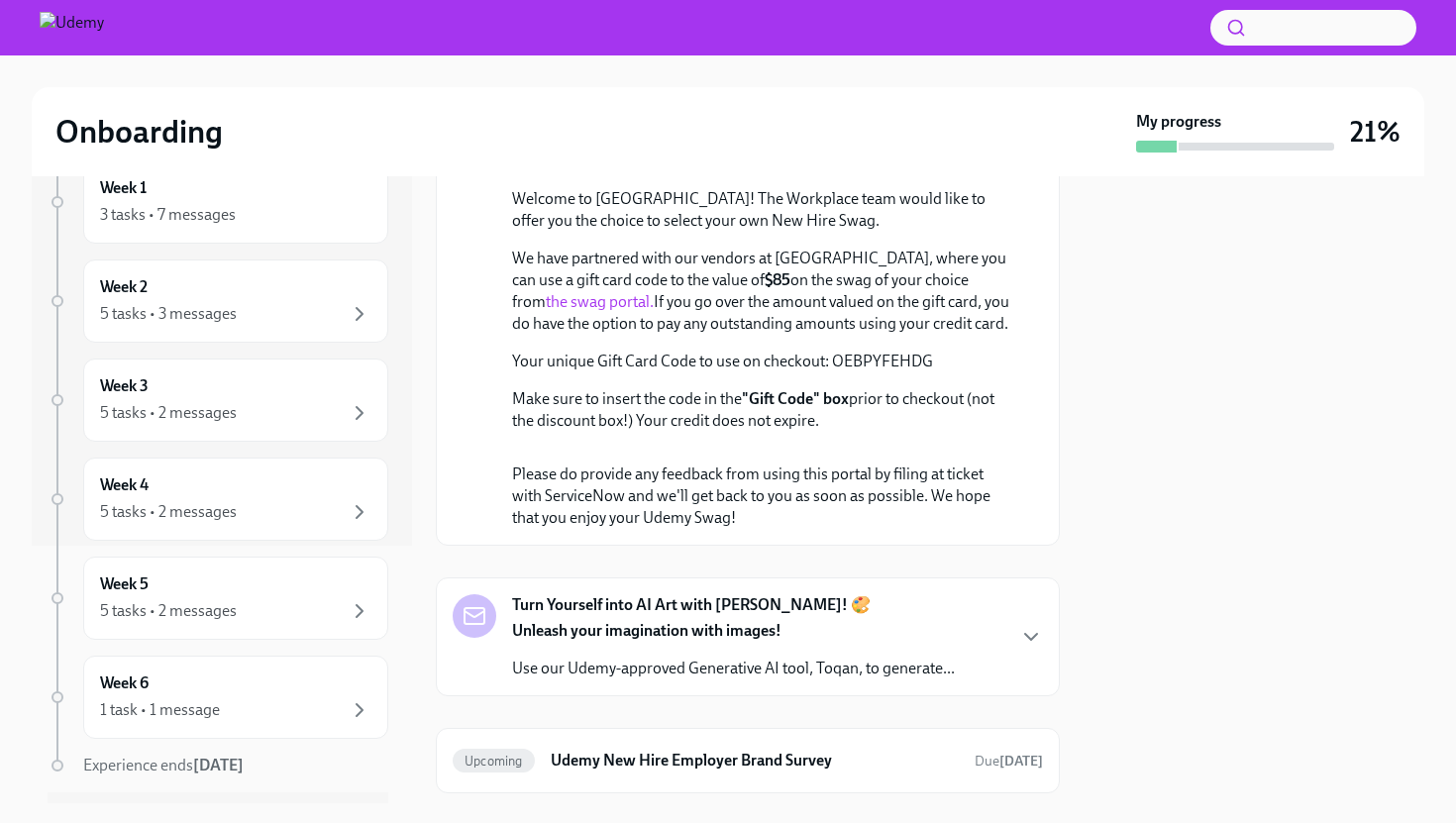 click on "Your unique Gift Card Code to use on checkout:  OEBPYFEHDG" at bounding box center (762, 361) 